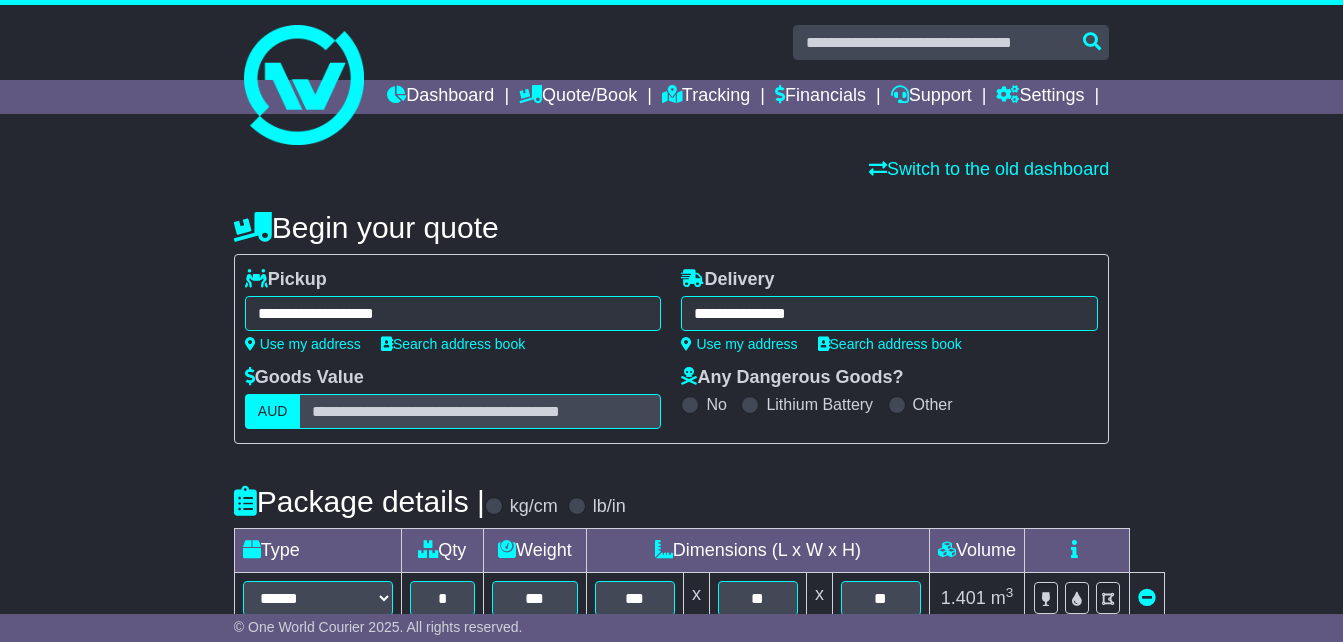 select on "*****" 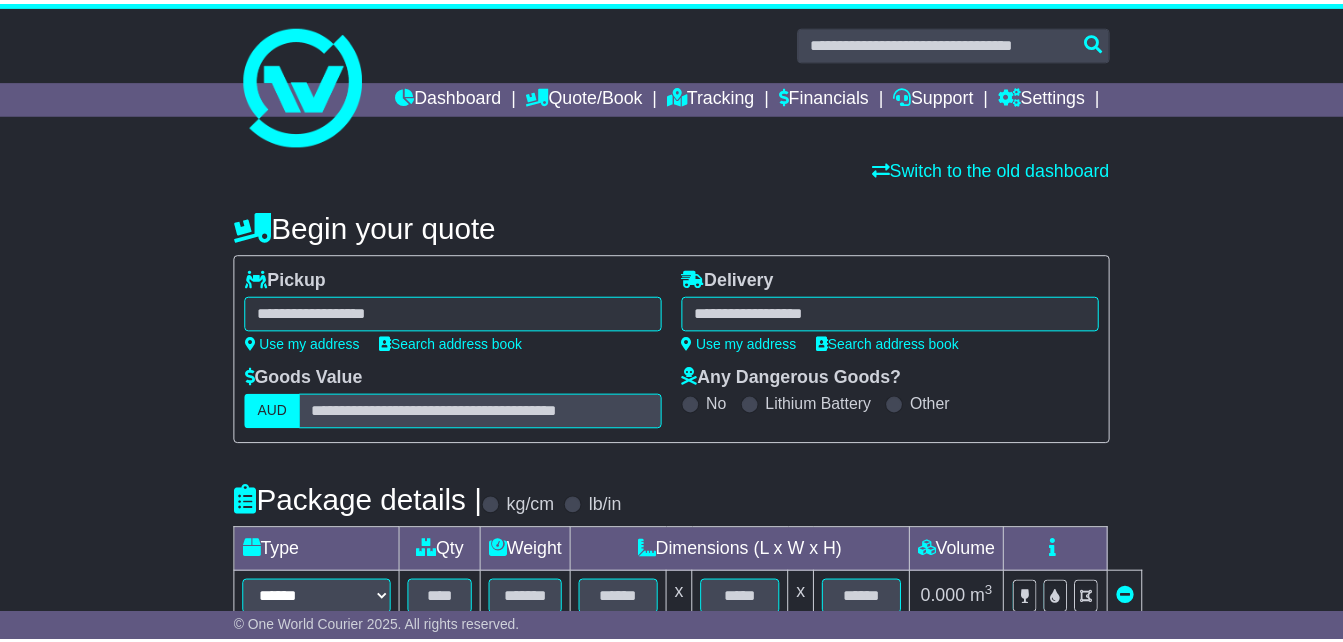 scroll, scrollTop: 0, scrollLeft: 0, axis: both 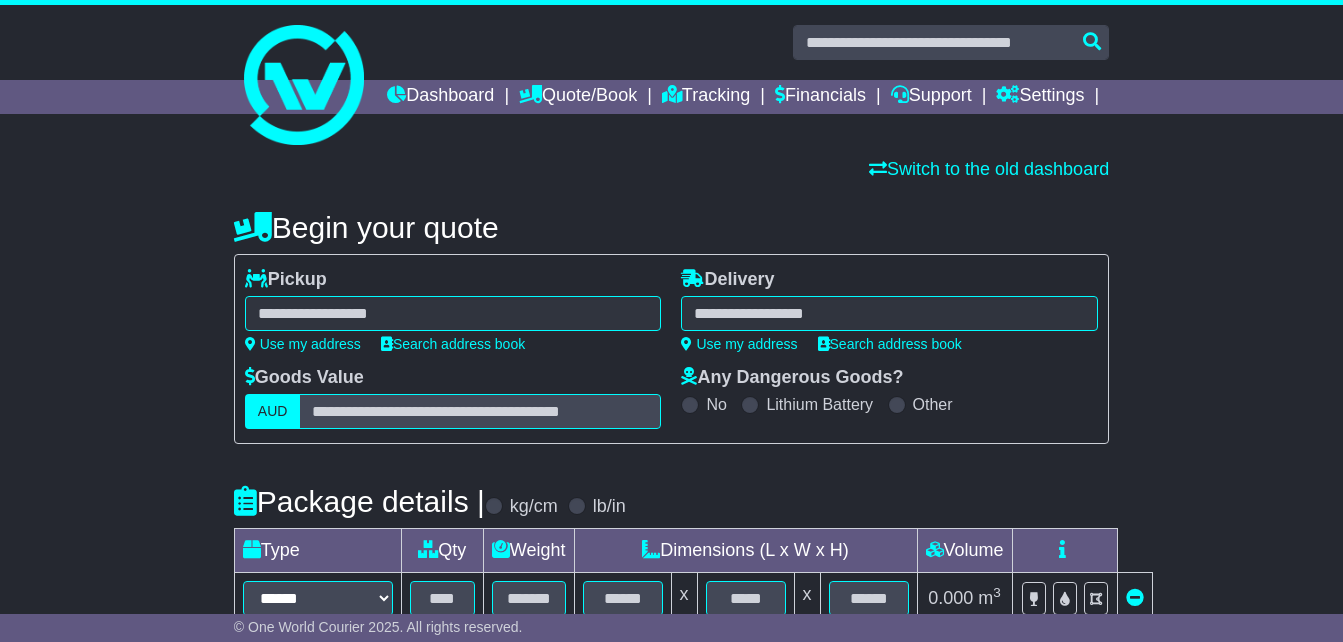 click at bounding box center (453, 313) 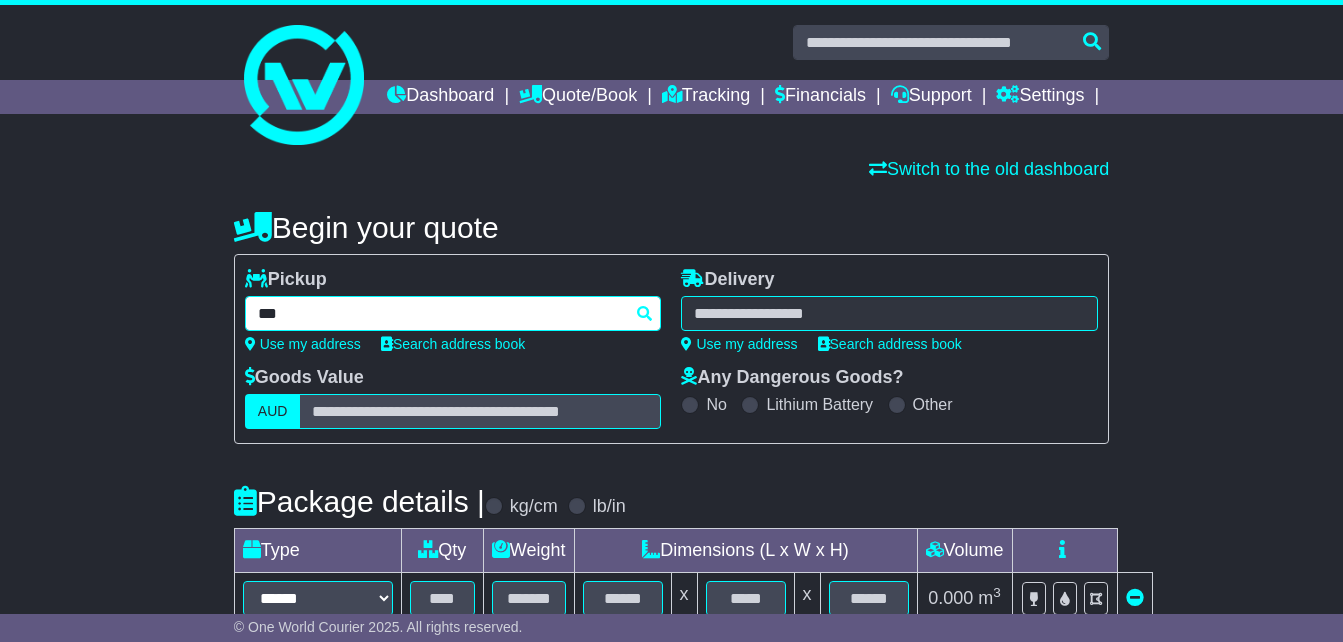 scroll, scrollTop: 0, scrollLeft: 0, axis: both 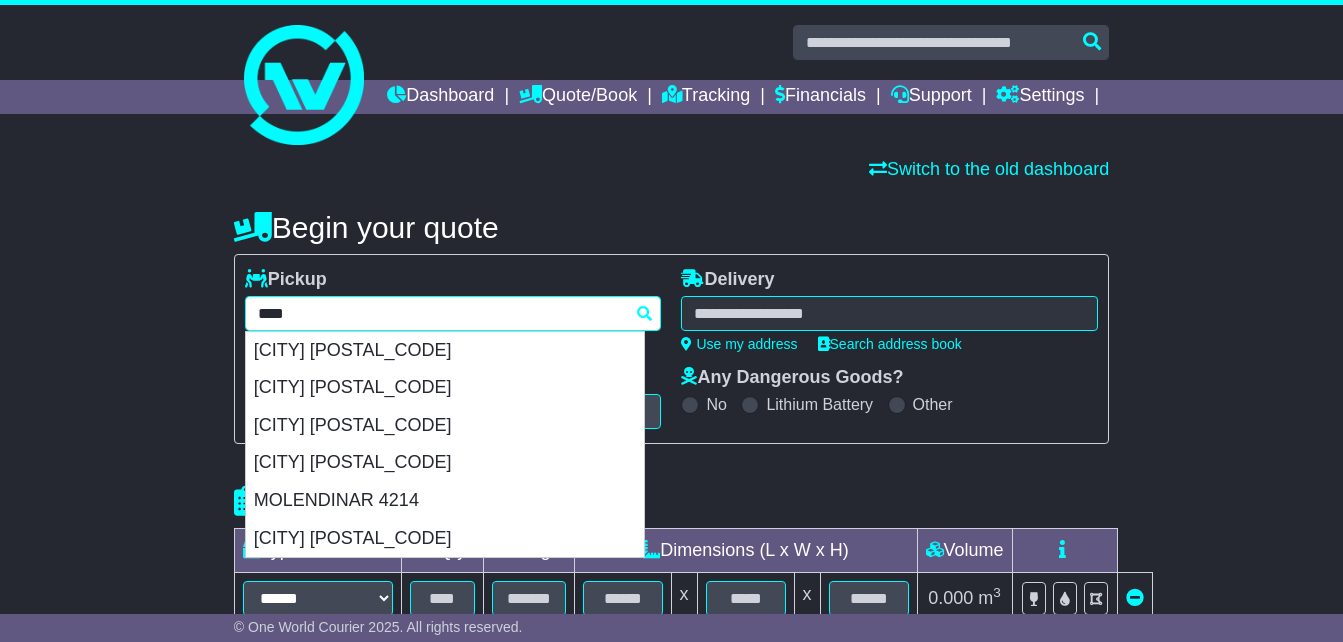 drag, startPoint x: 348, startPoint y: 532, endPoint x: 581, endPoint y: 427, distance: 255.56604 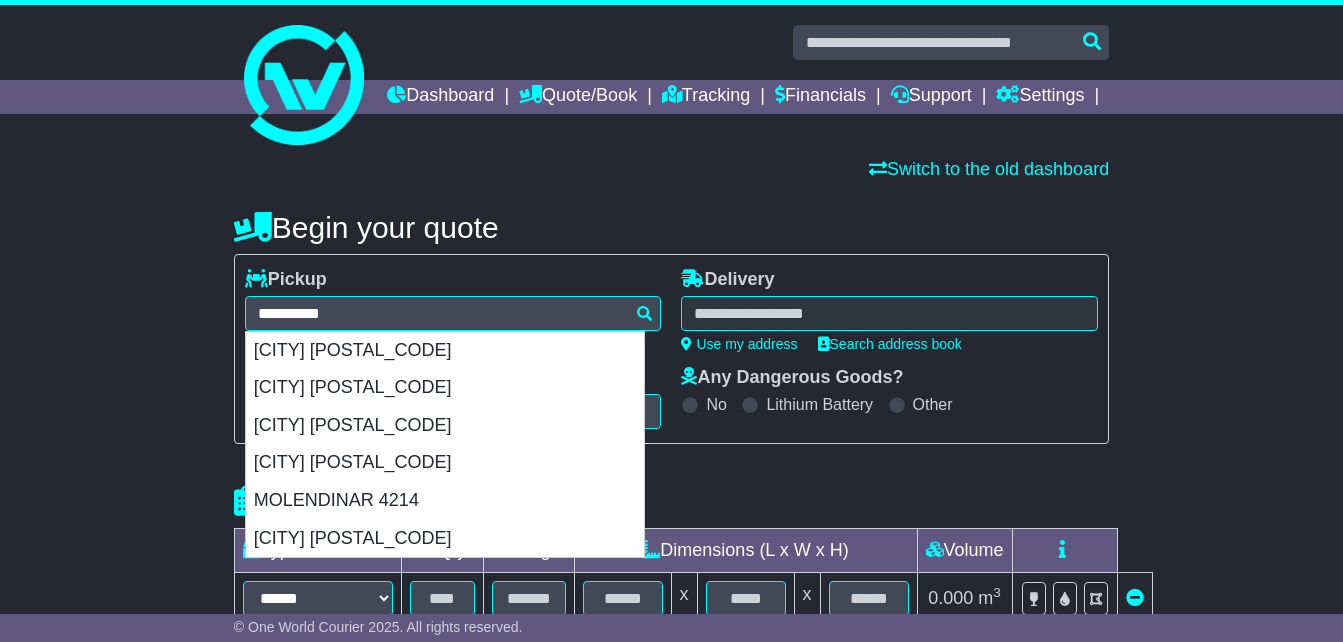 type on "**********" 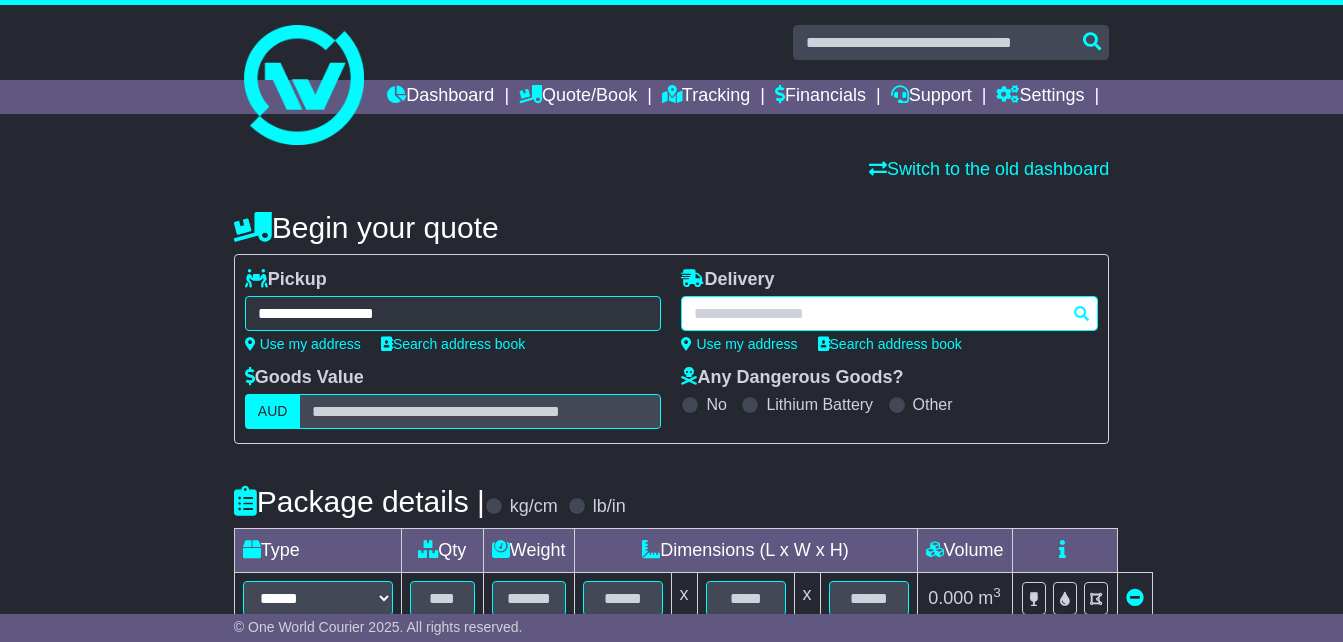 click at bounding box center [889, 313] 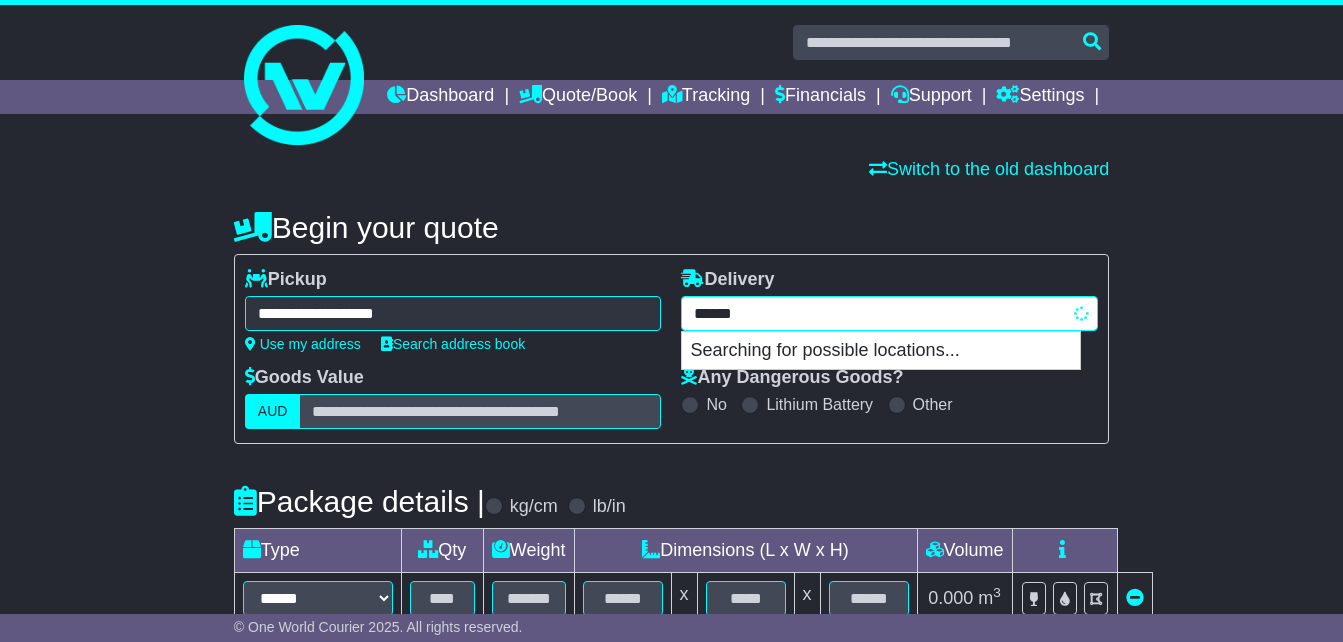 type on "*******" 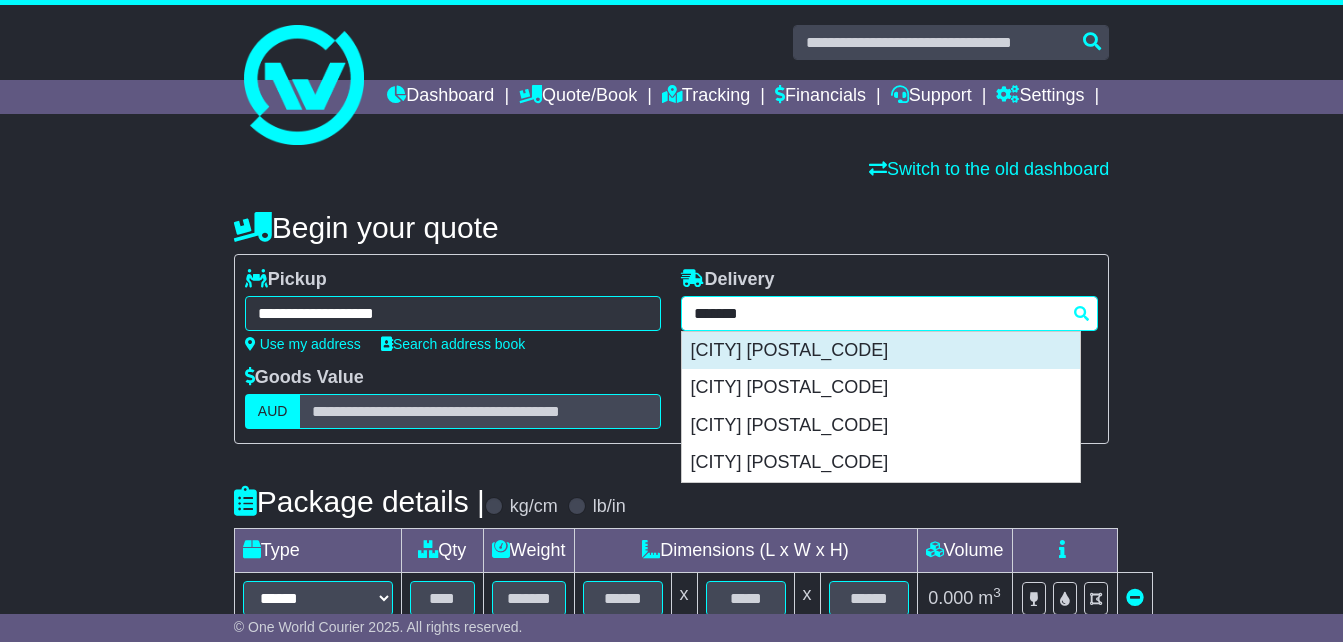 click on "[CITY] [POSTAL_CODE]" at bounding box center (881, 351) 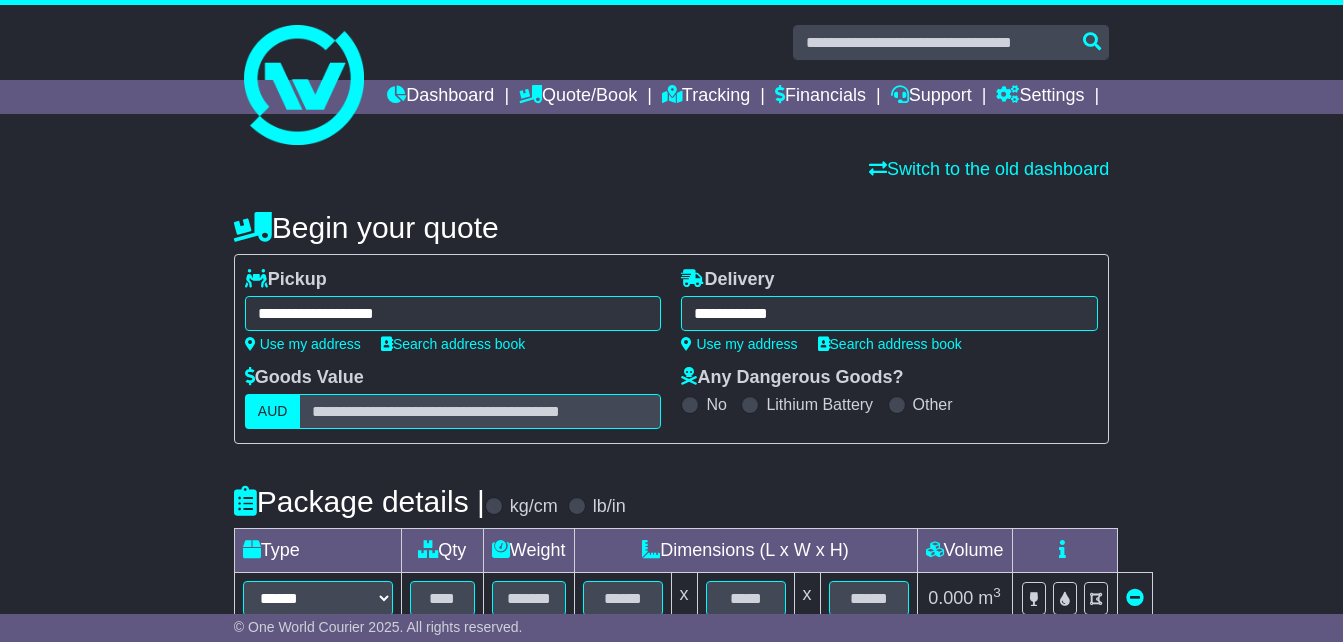 type on "**********" 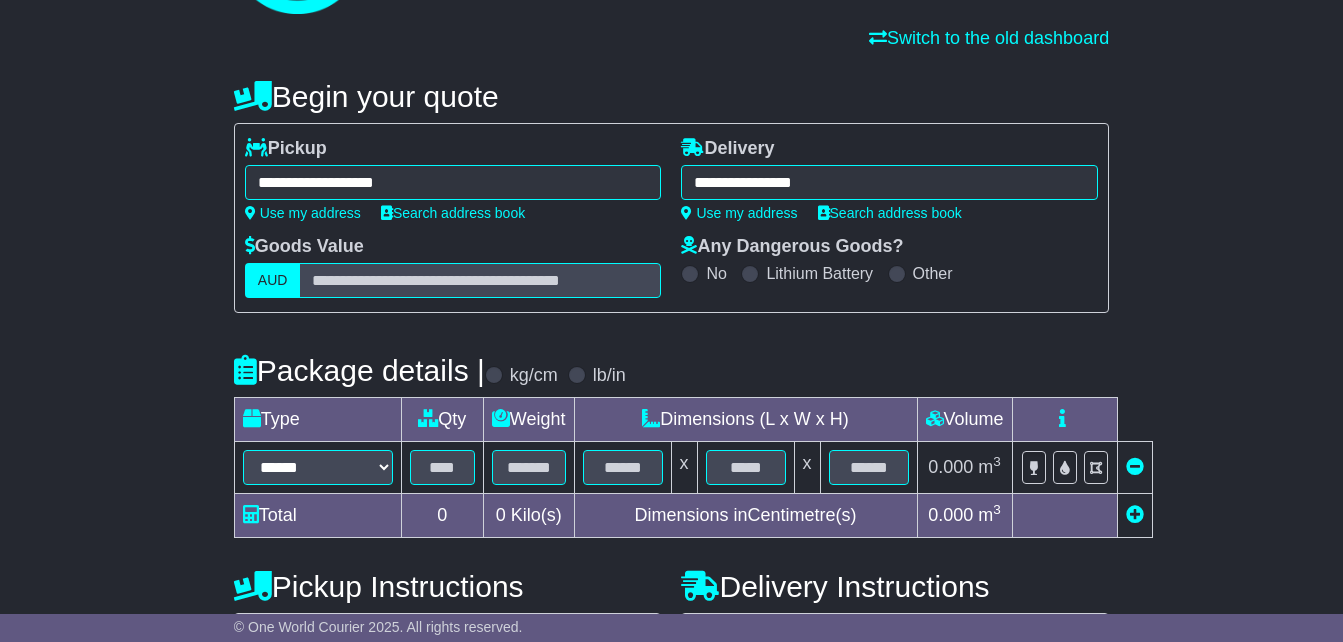 scroll, scrollTop: 300, scrollLeft: 0, axis: vertical 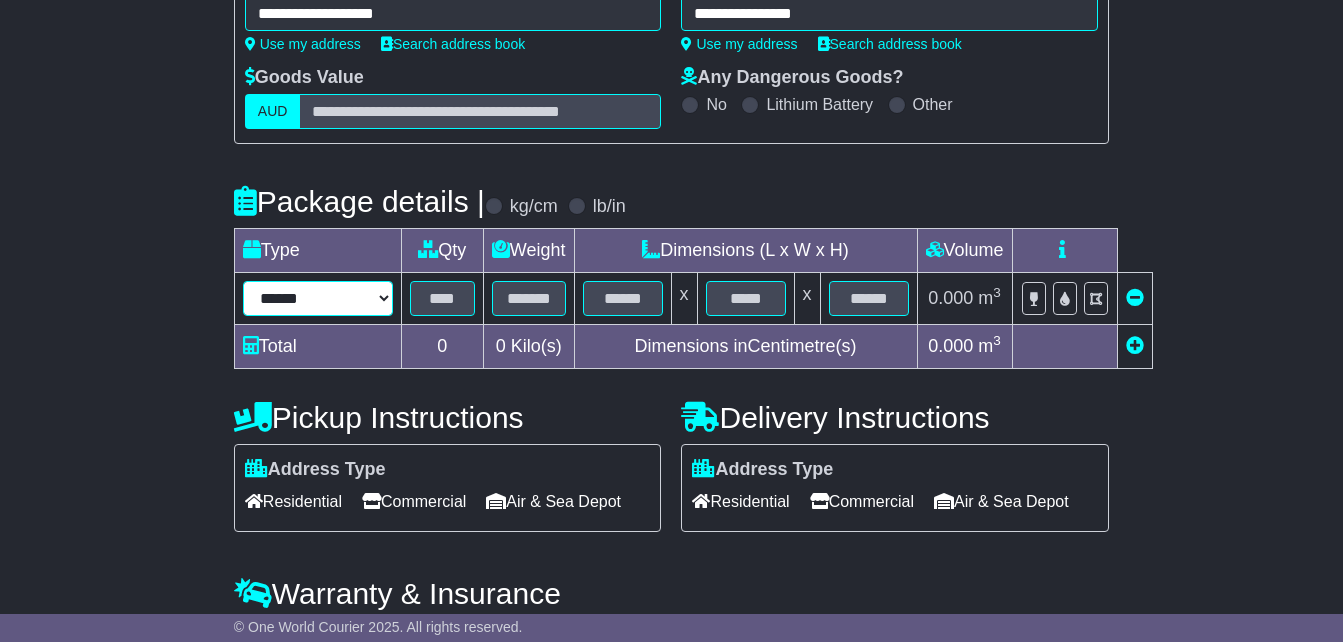 click on "**********" at bounding box center [318, 298] 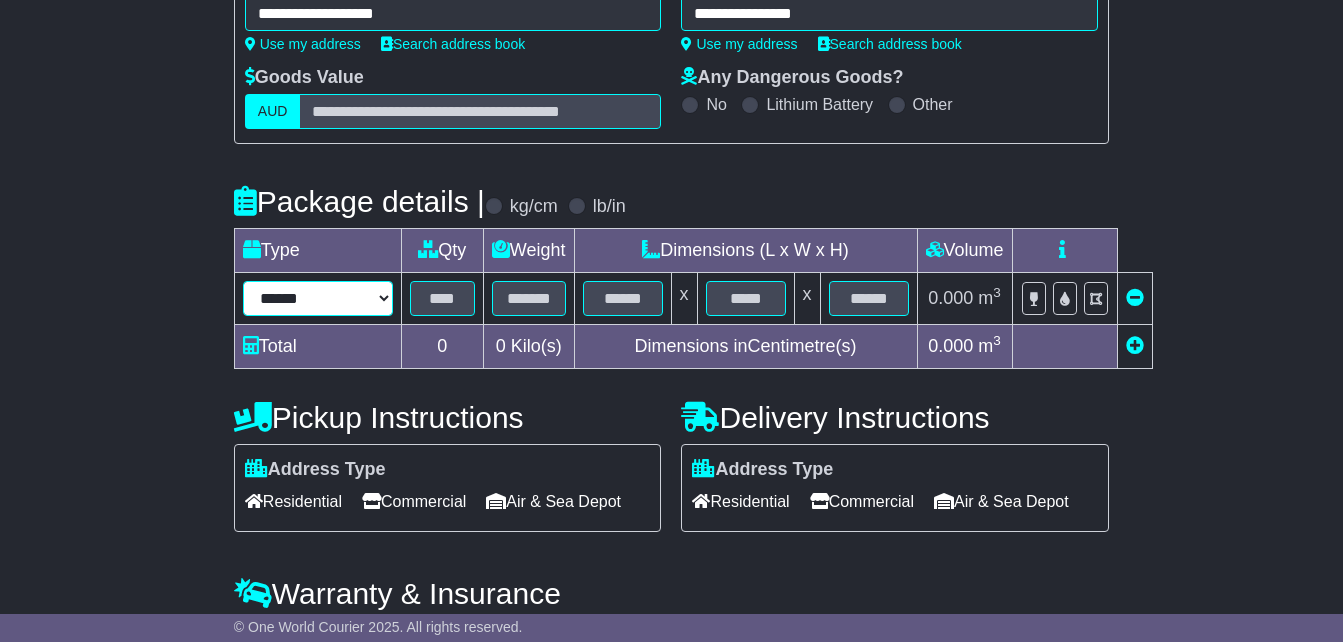 select on "*****" 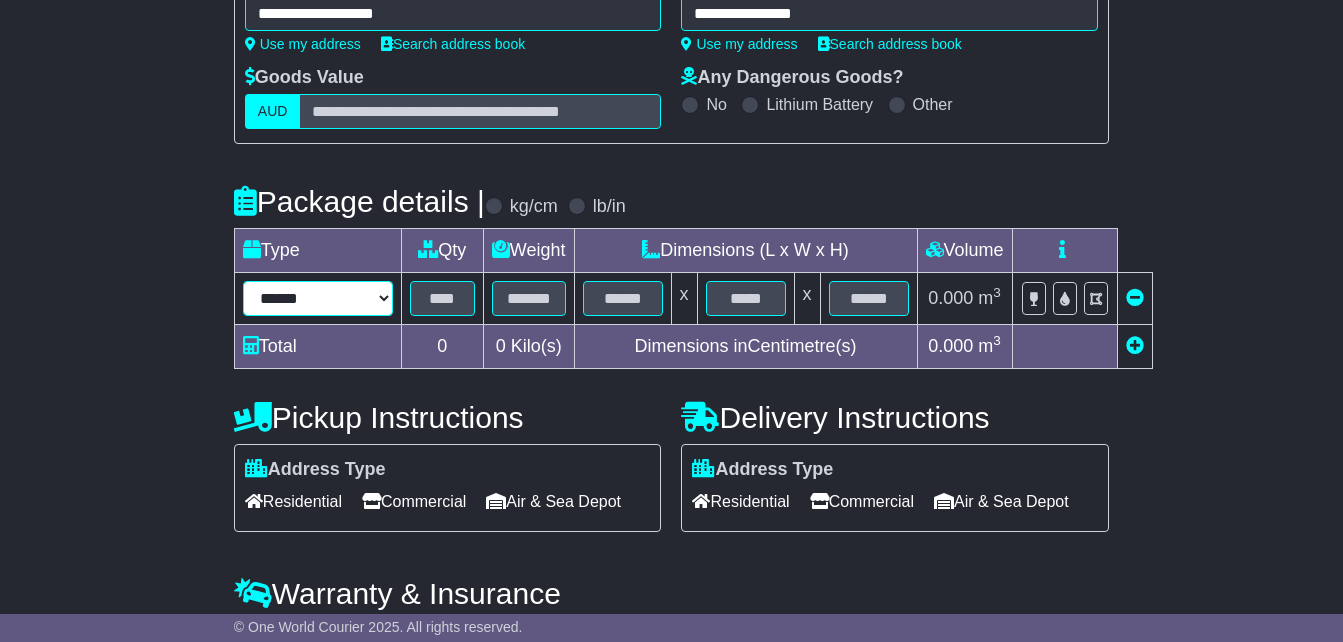 click on "**********" at bounding box center [318, 298] 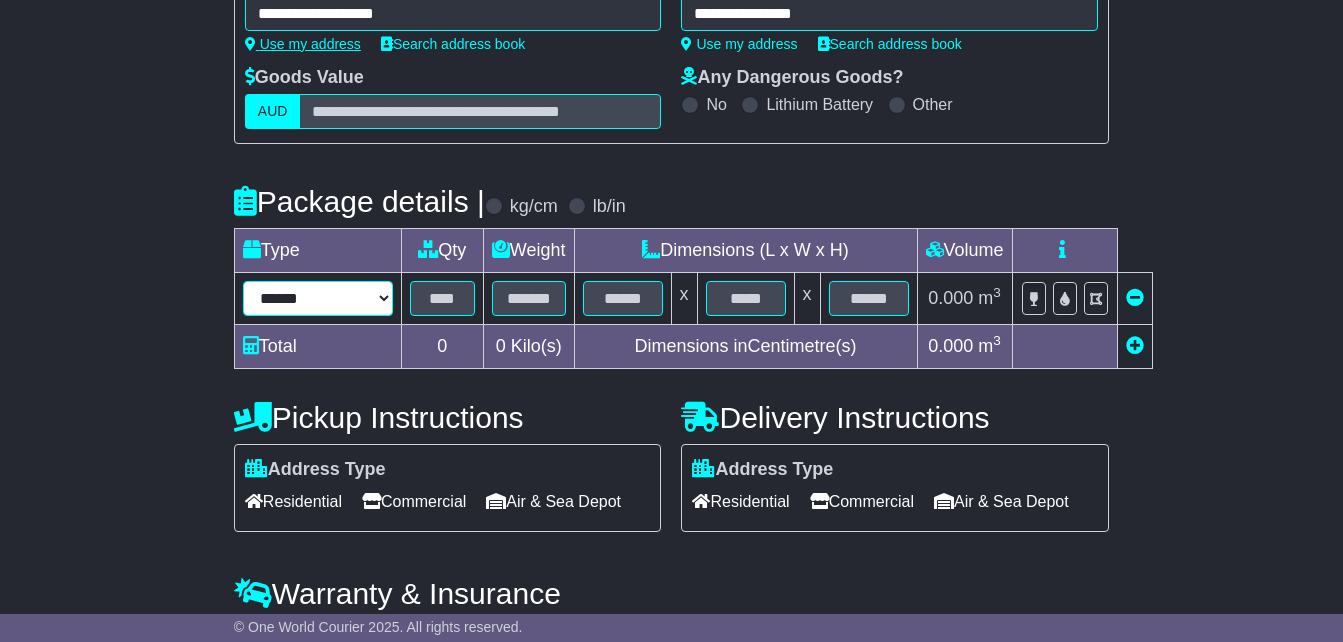 type on "****" 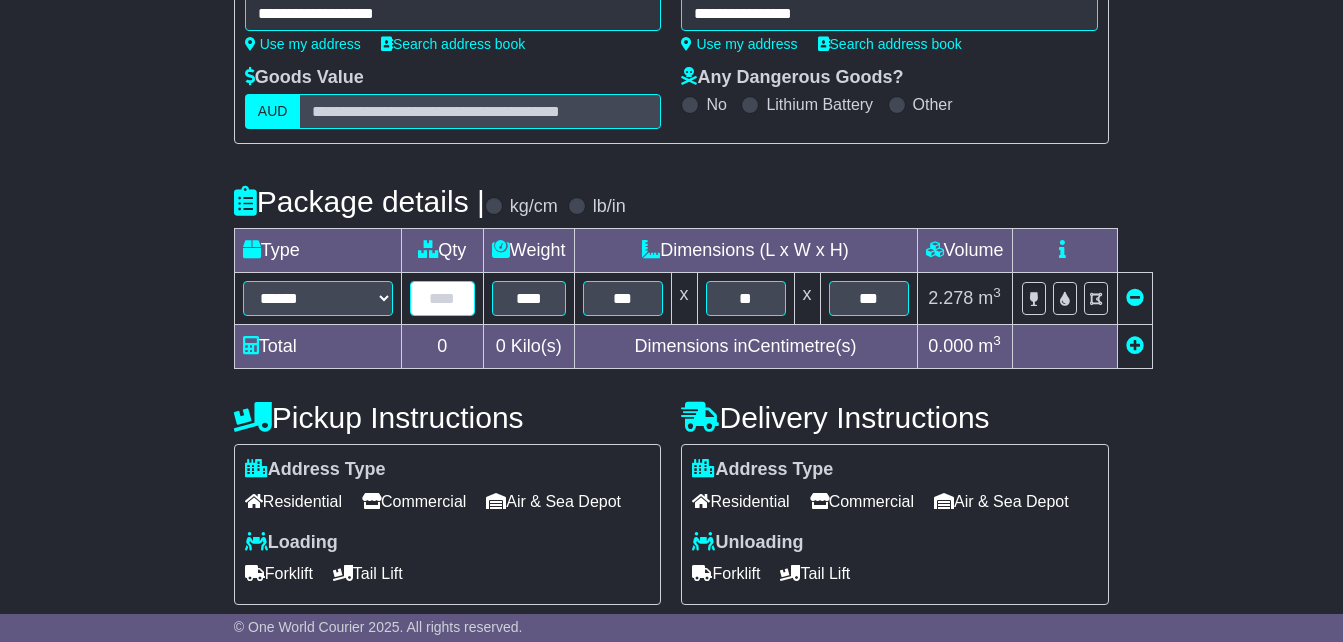 click at bounding box center [442, 298] 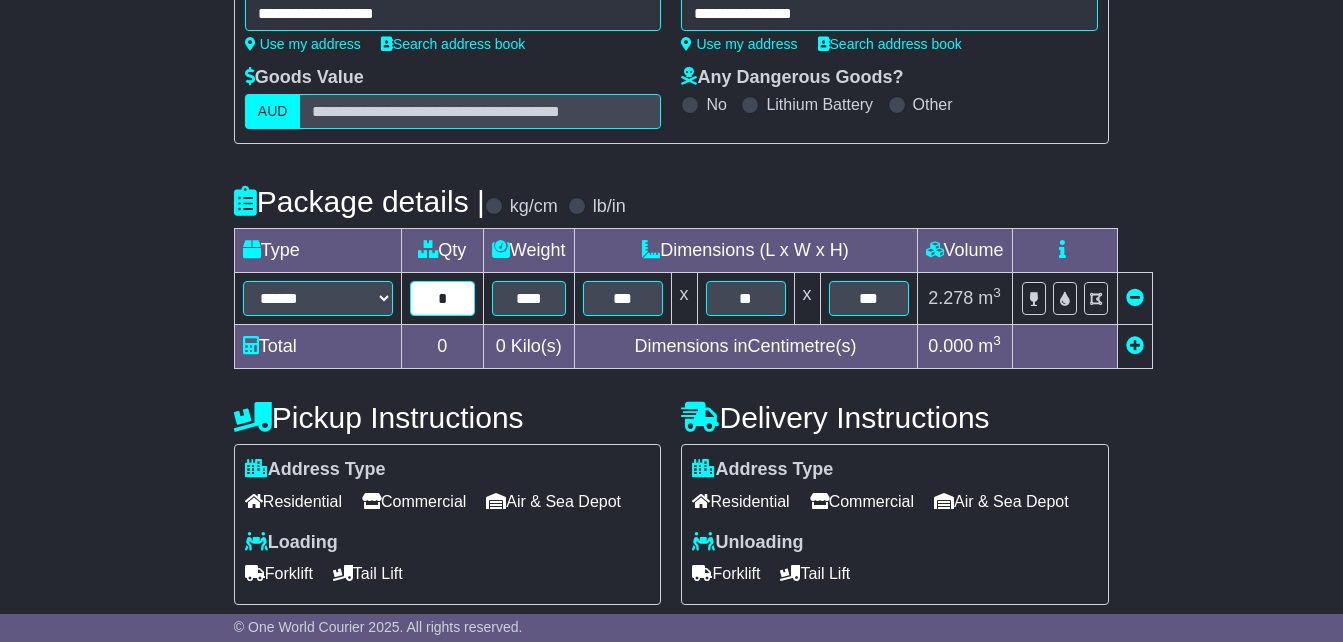type on "*" 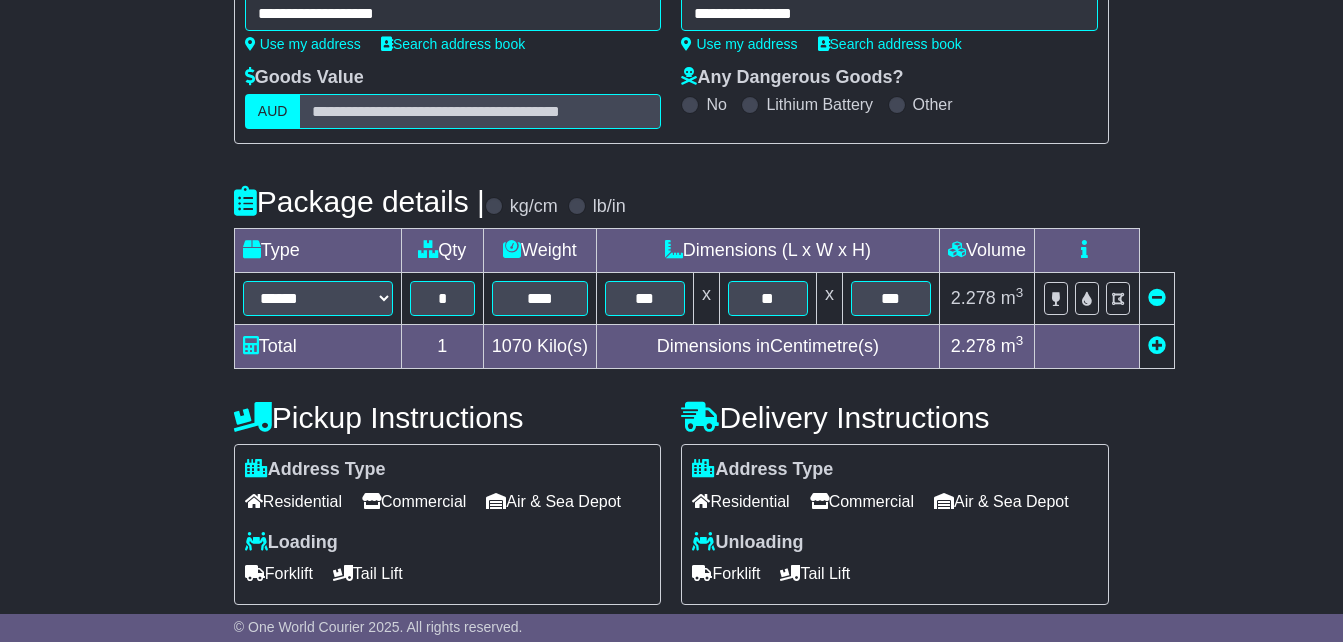 click at bounding box center [1156, 347] 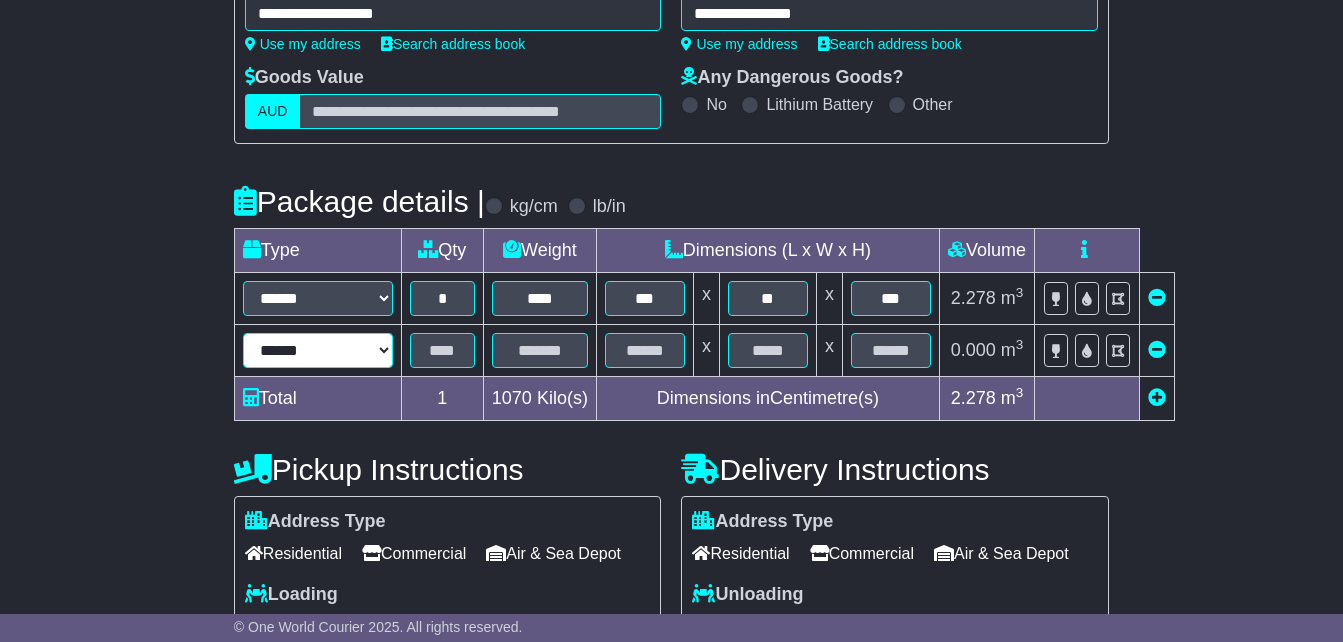 click on "**********" at bounding box center [318, 350] 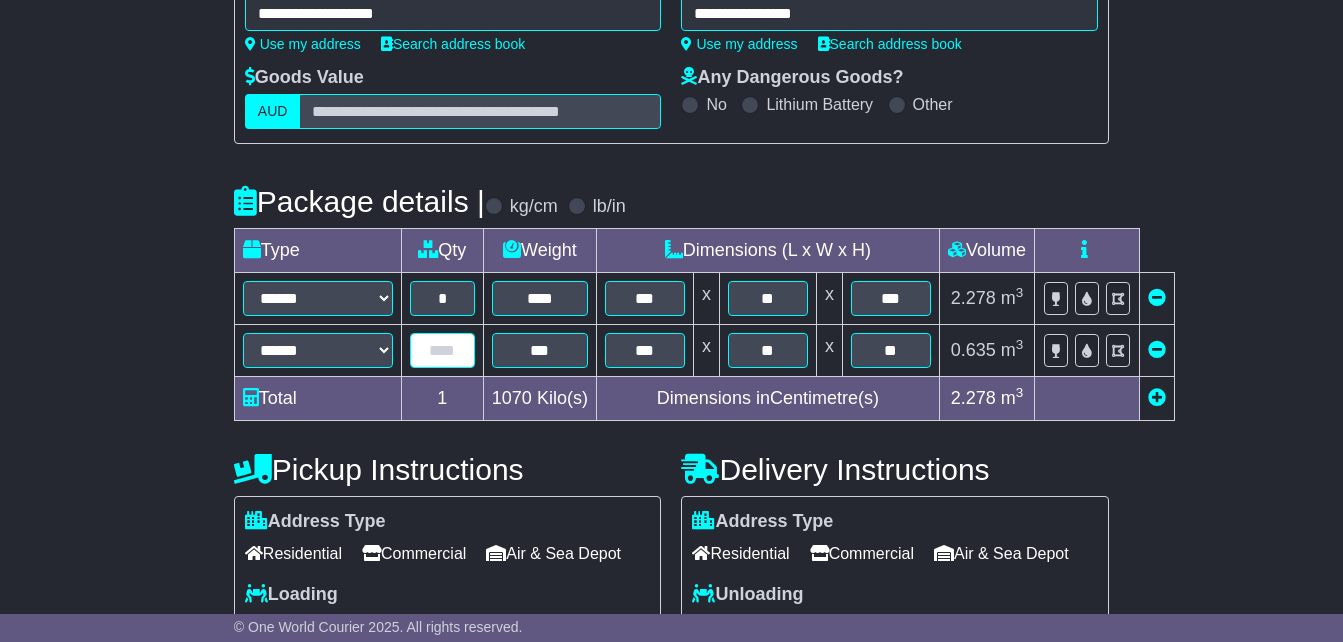 click at bounding box center (442, 350) 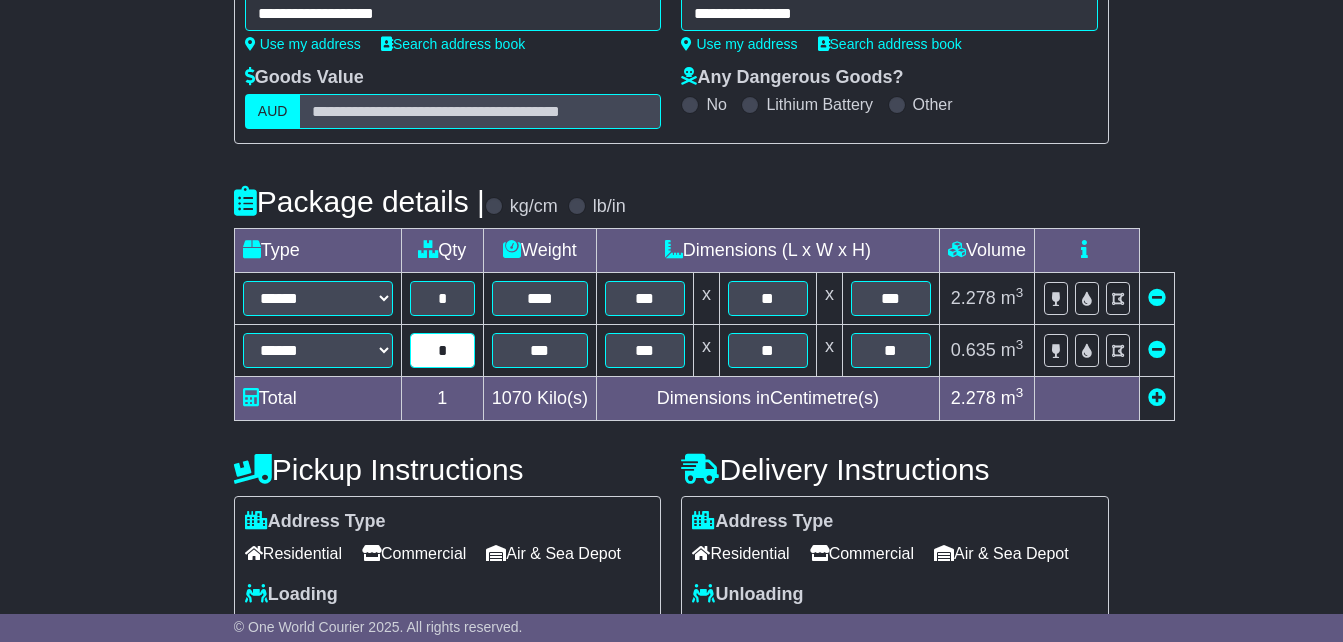 type on "*" 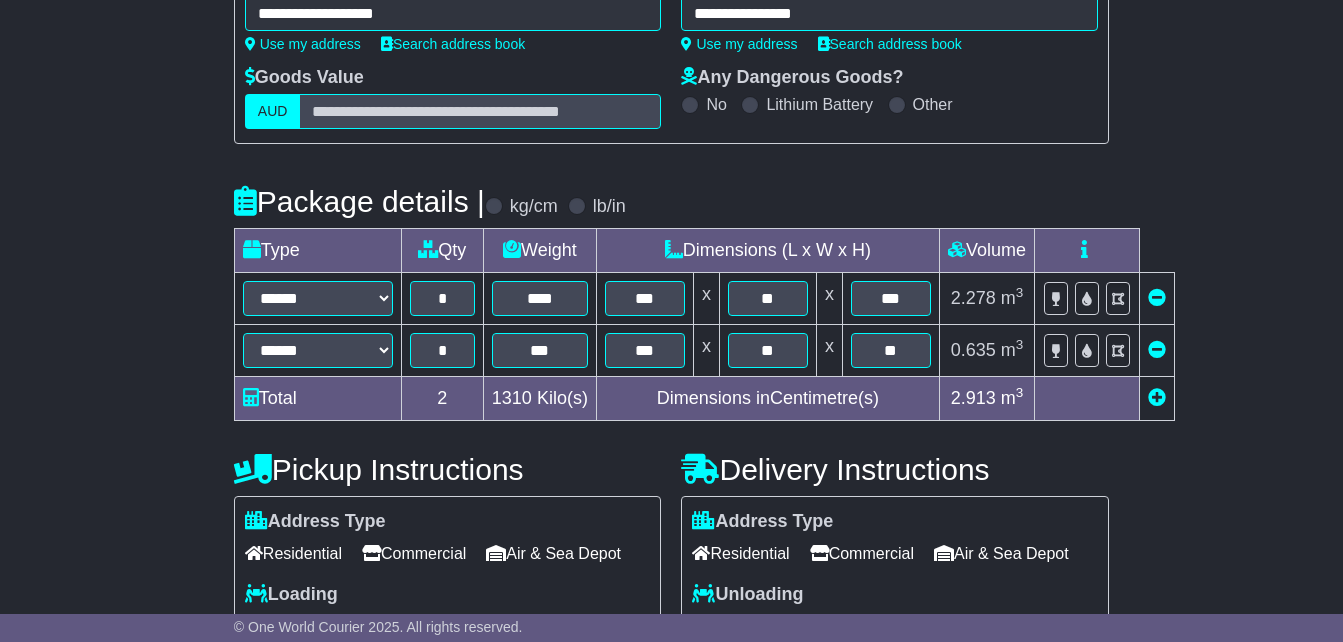 click at bounding box center (1157, 397) 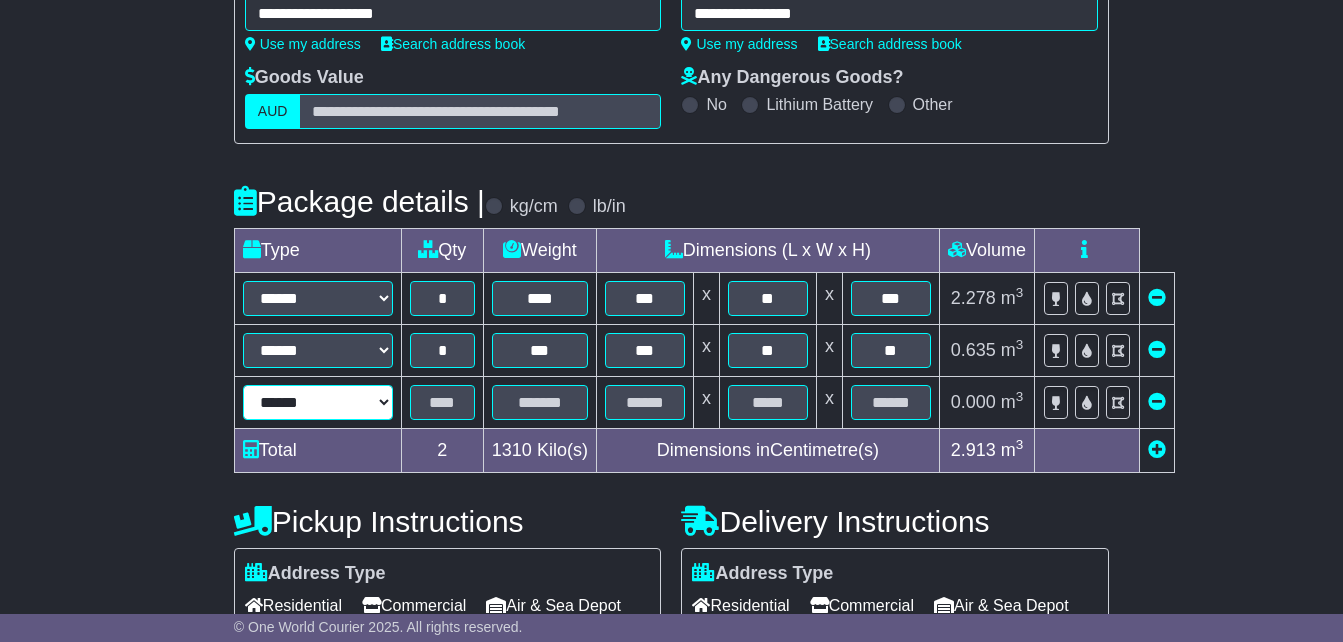 click on "**********" at bounding box center [318, 402] 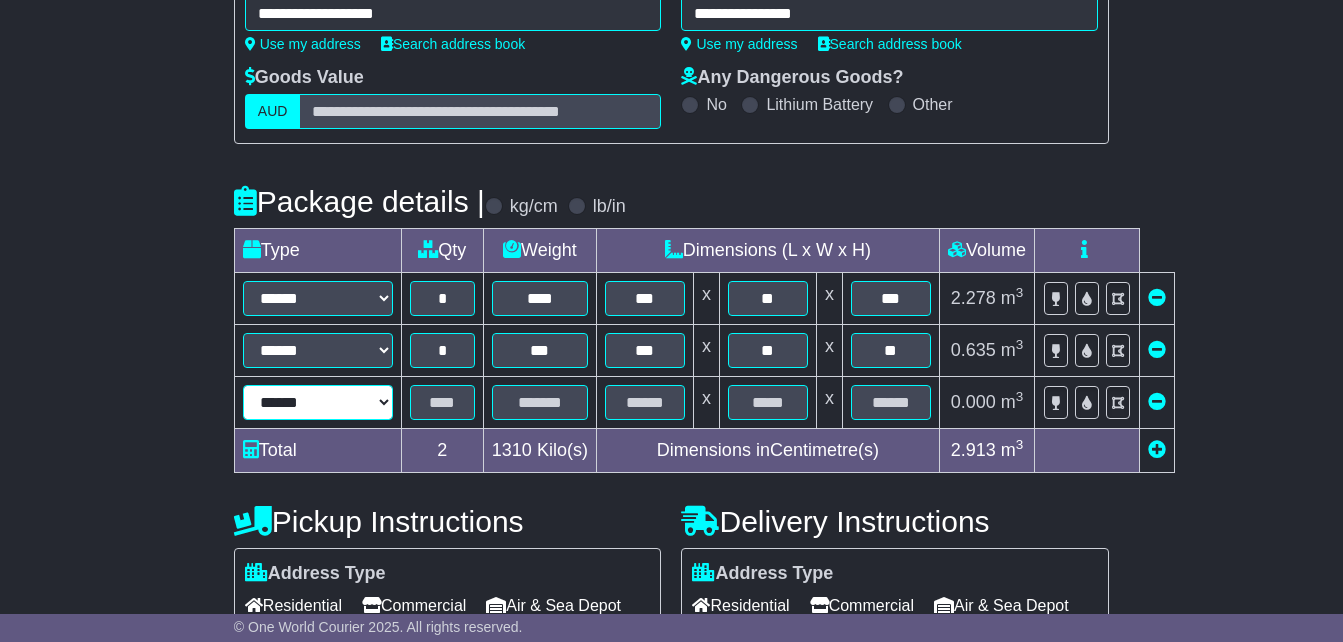 select on "*****" 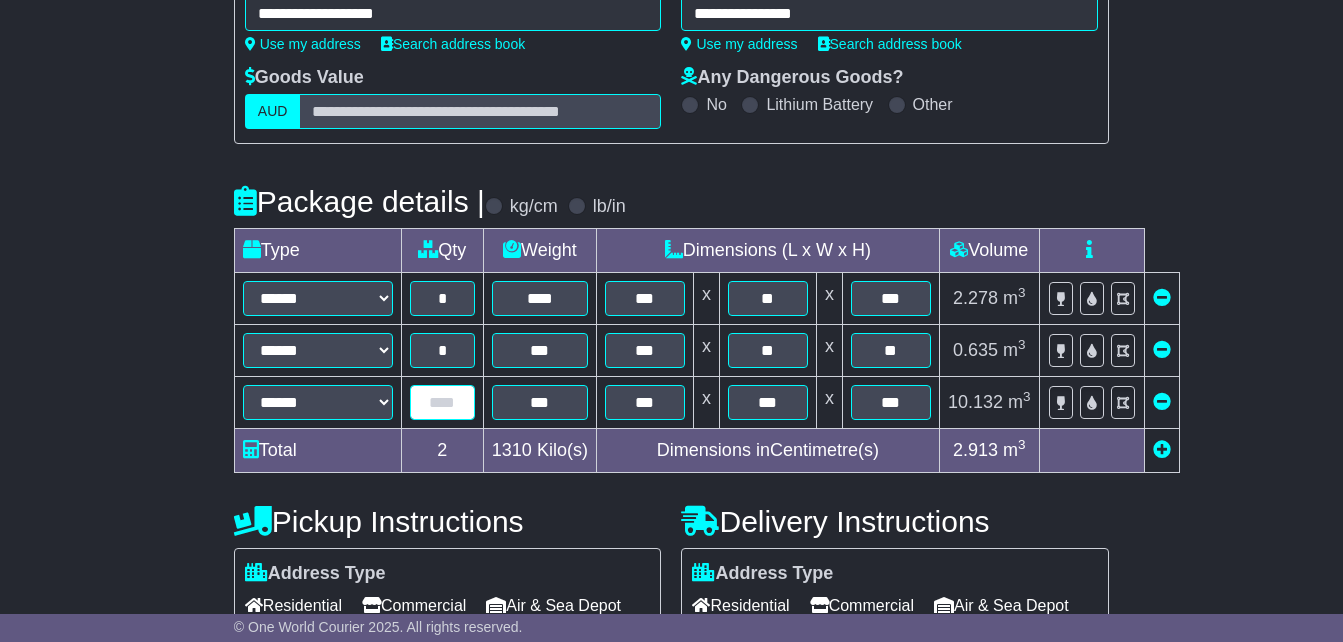 click at bounding box center [442, 402] 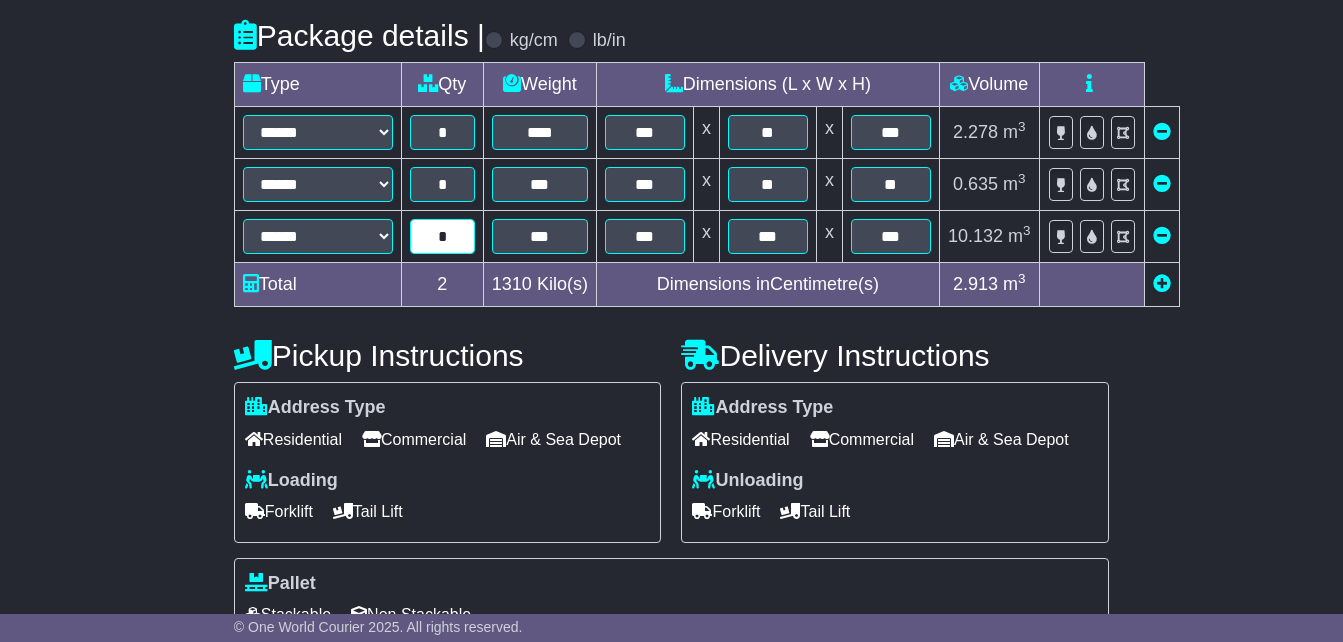 scroll, scrollTop: 500, scrollLeft: 0, axis: vertical 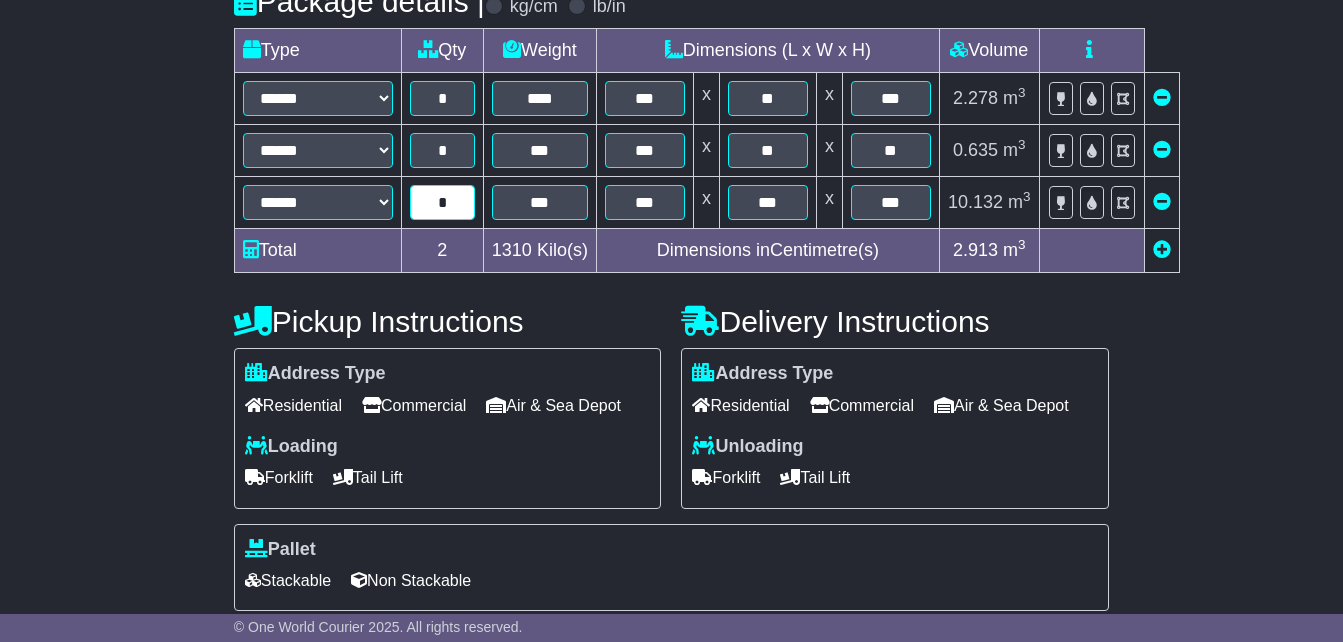 type on "*" 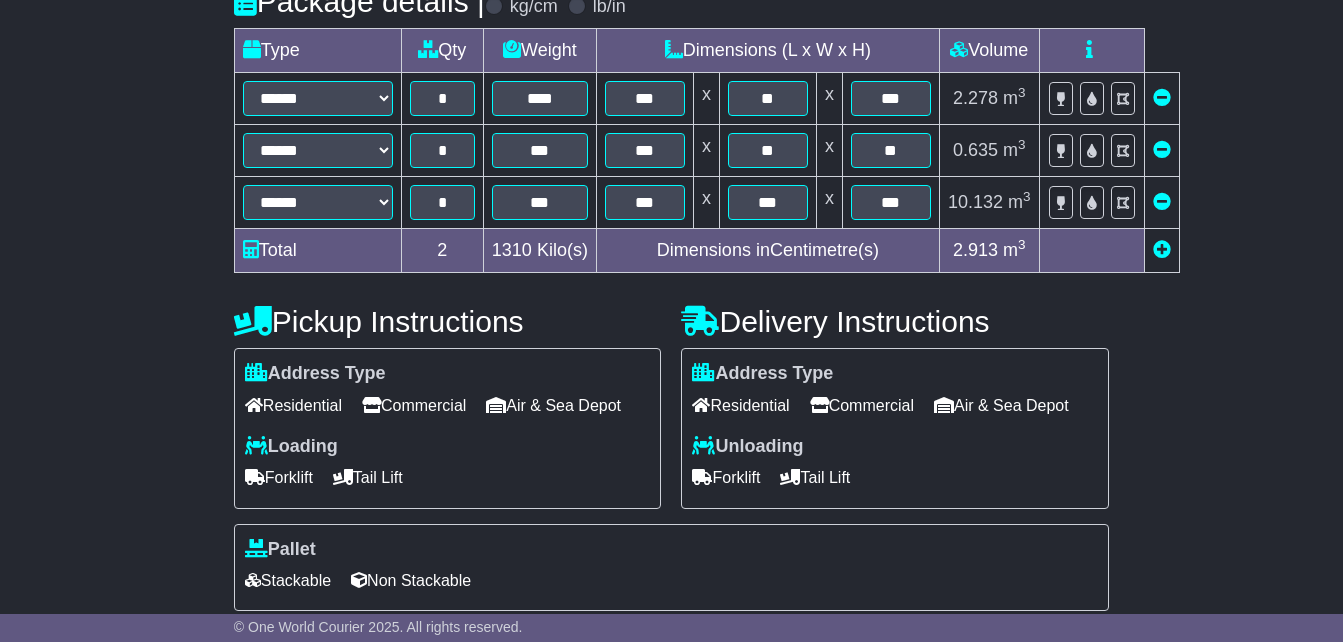 drag, startPoint x: 1310, startPoint y: 316, endPoint x: 1248, endPoint y: 327, distance: 62.968246 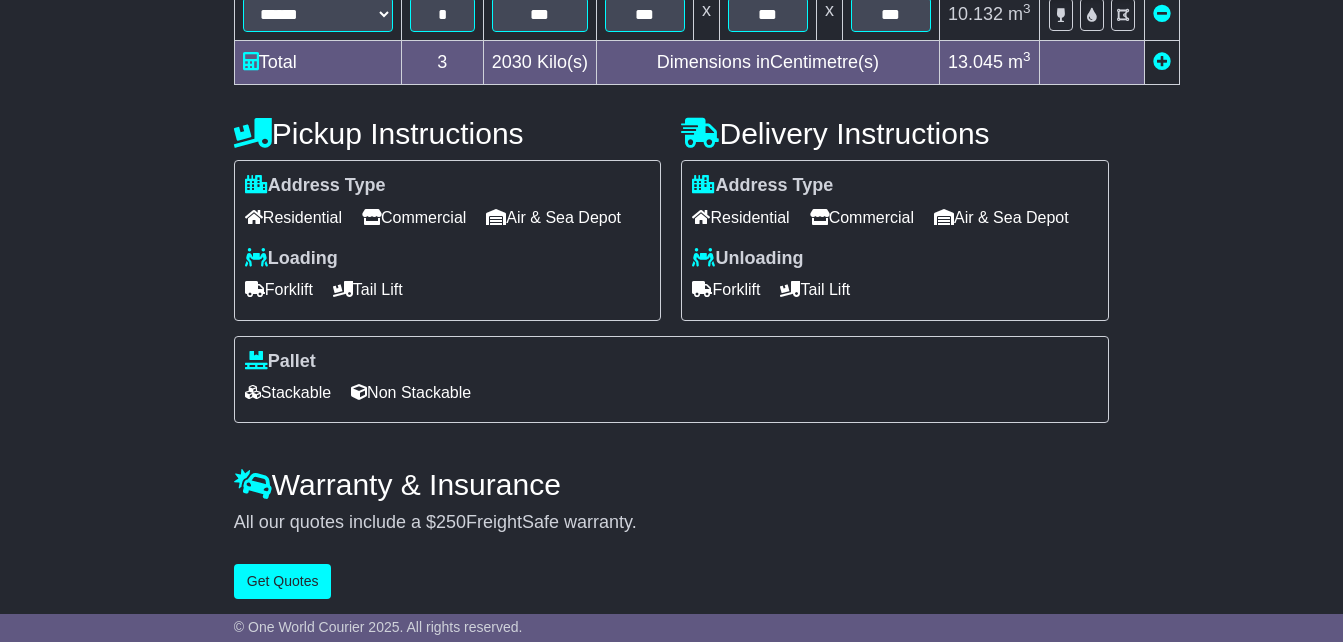 scroll, scrollTop: 700, scrollLeft: 0, axis: vertical 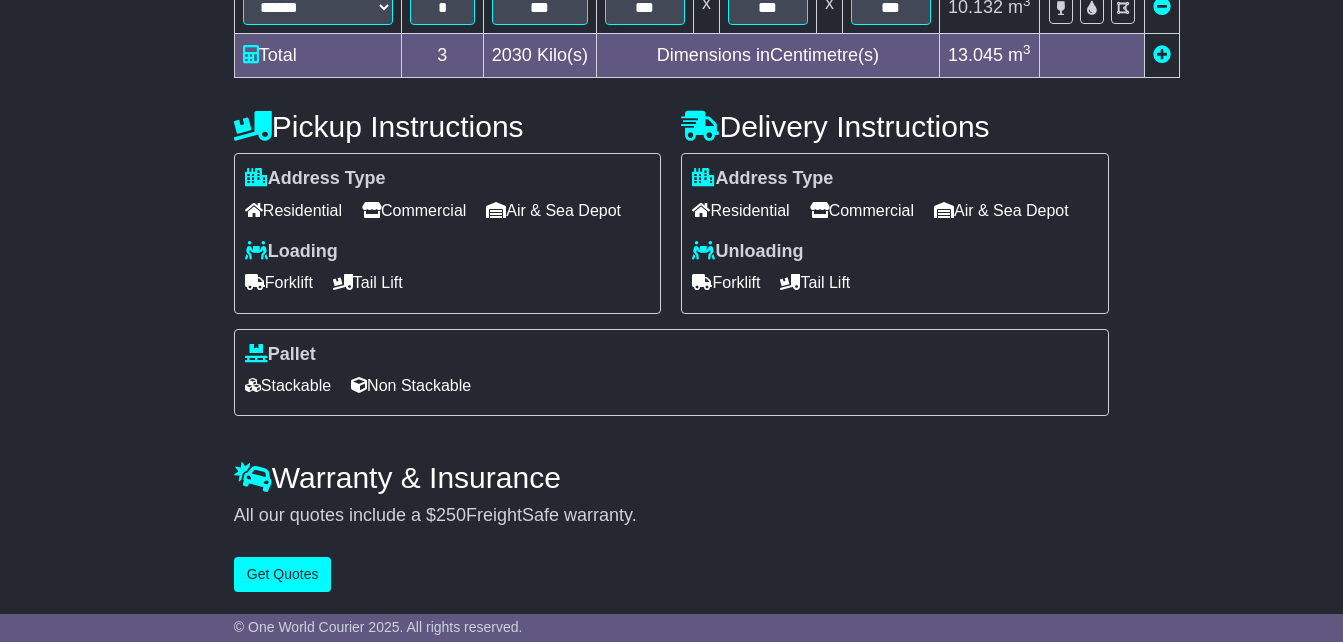 drag, startPoint x: 445, startPoint y: 244, endPoint x: 434, endPoint y: 248, distance: 11.7046995 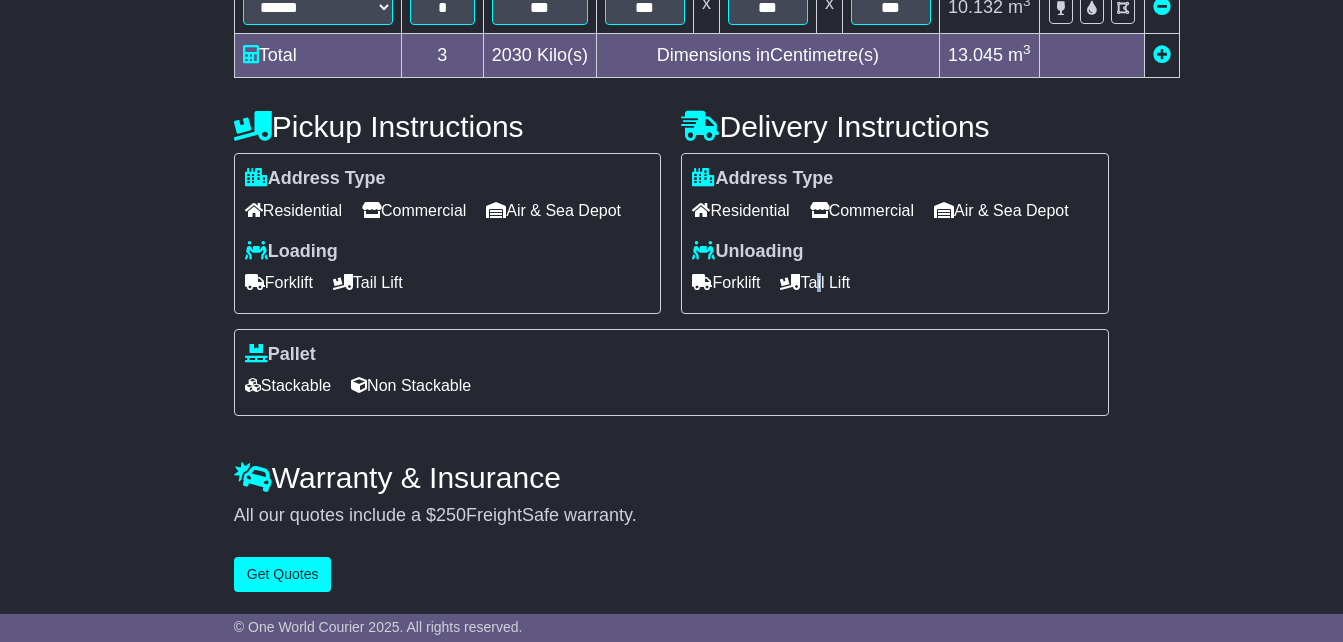 click on "Tail Lift" at bounding box center [815, 282] 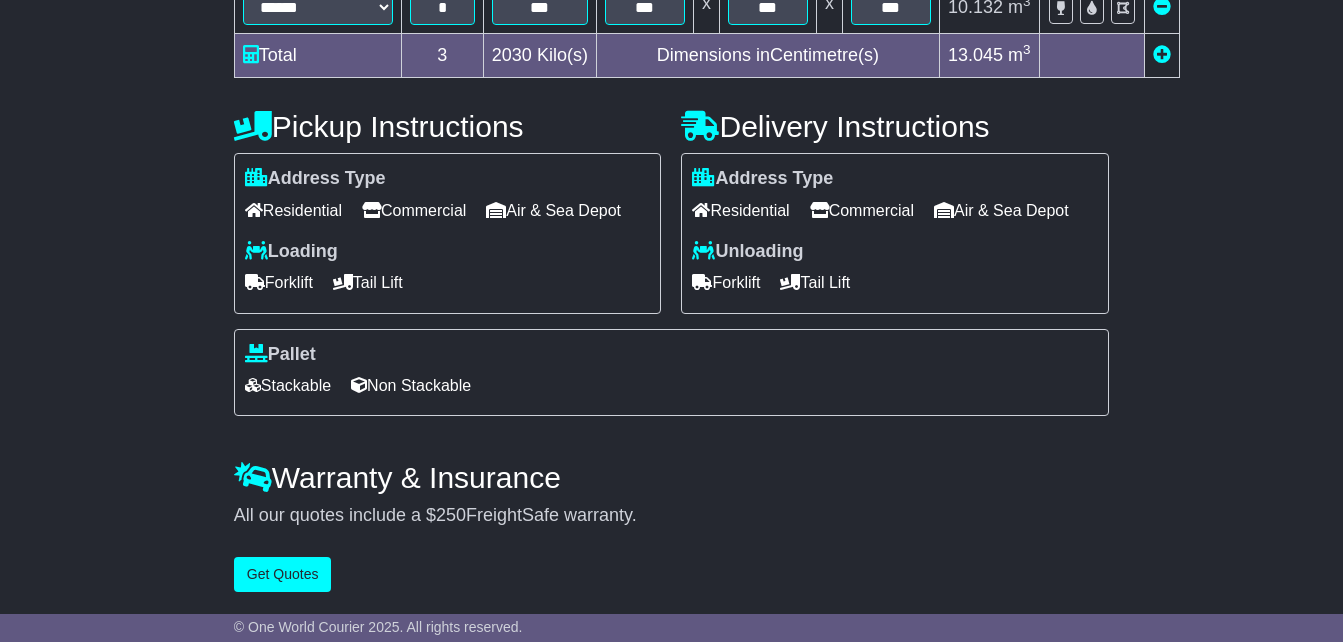 click on "Stackable" at bounding box center (288, 385) 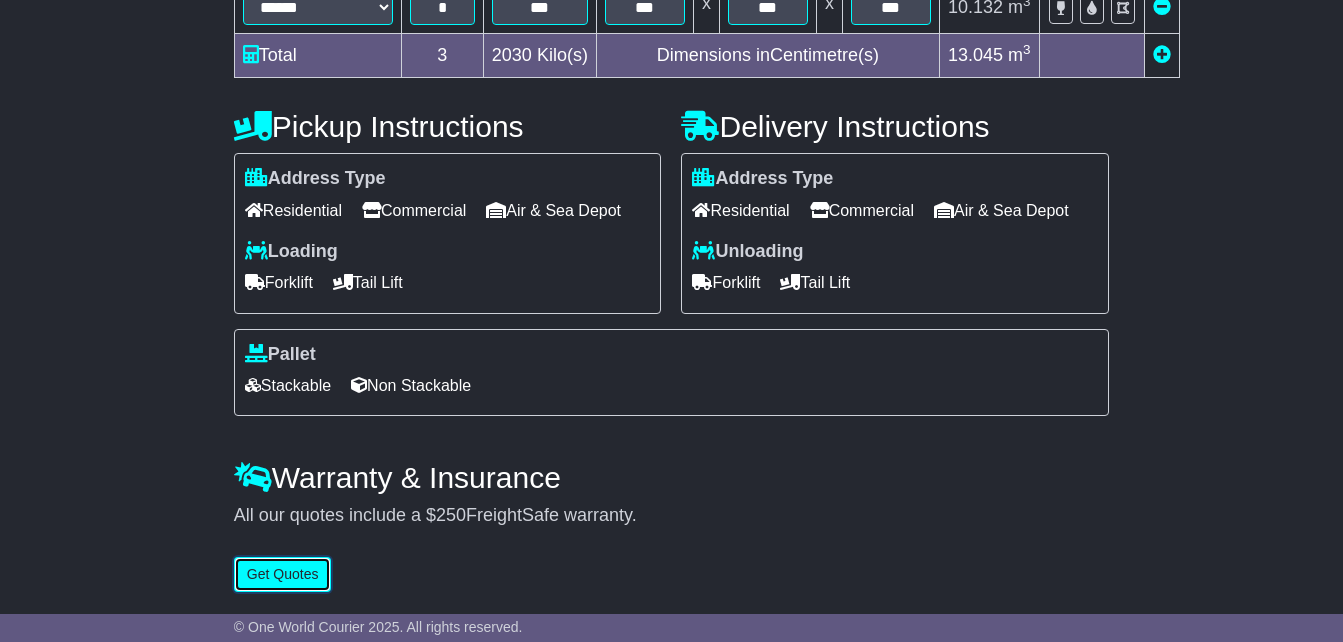 click on "Get Quotes" at bounding box center (283, 574) 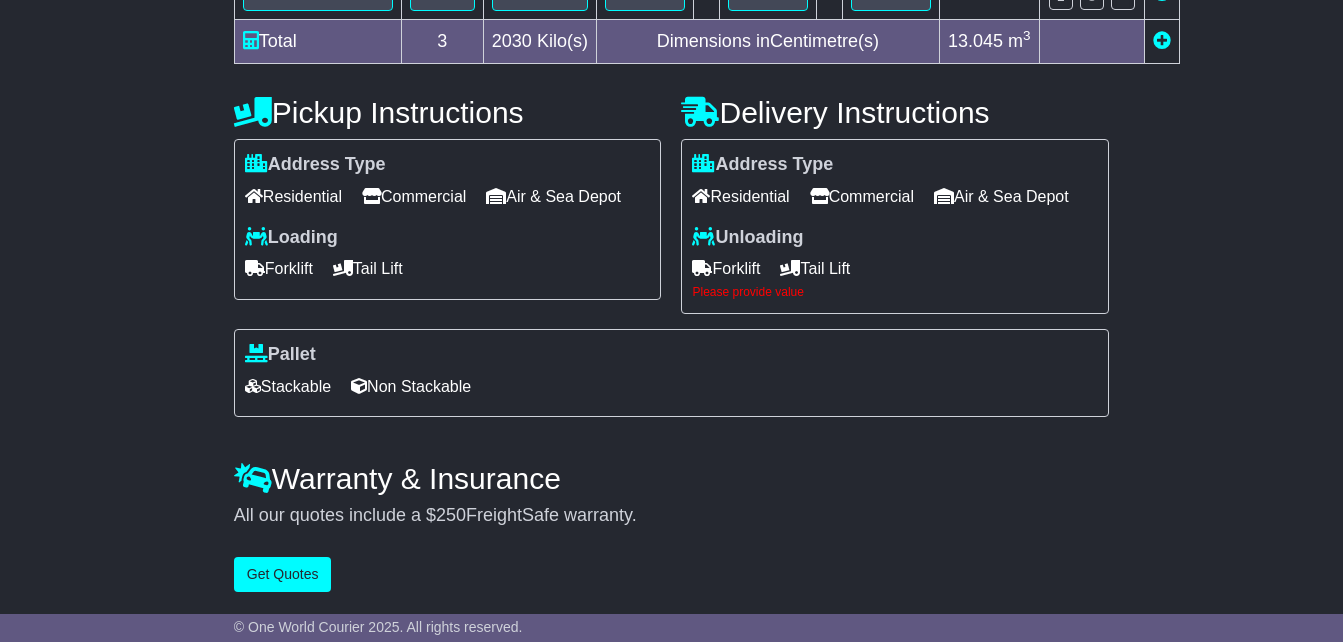 click on "Tail Lift" at bounding box center (815, 268) 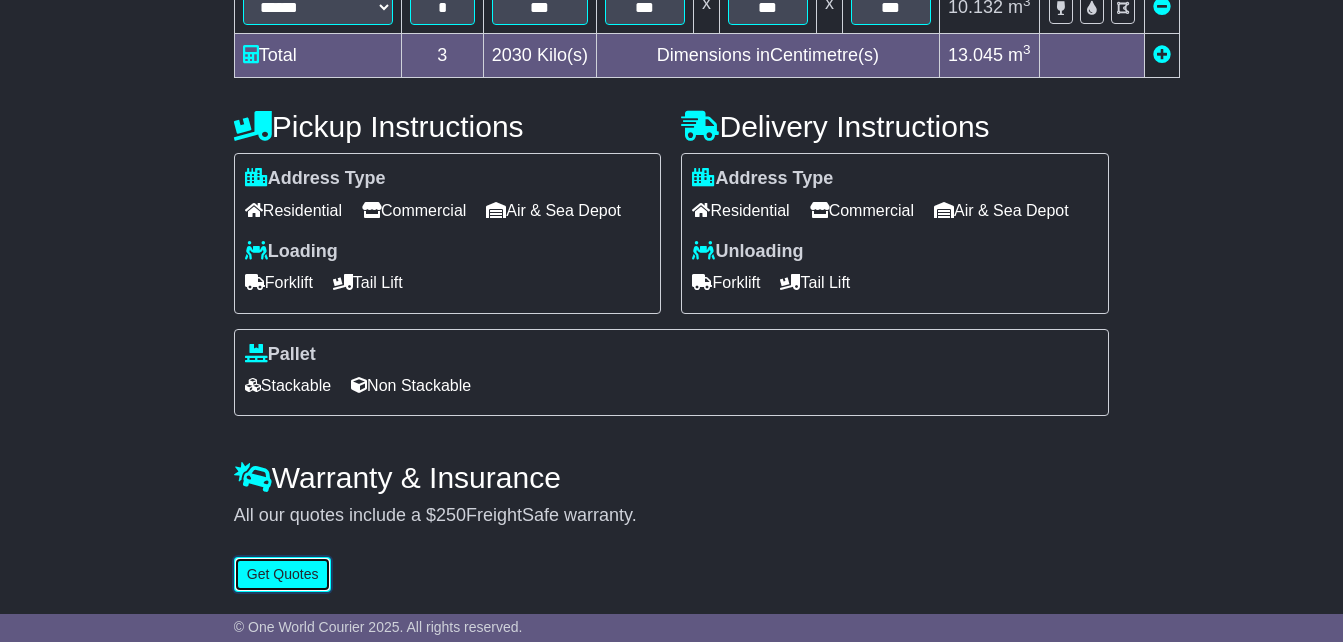 click on "Get Quotes" at bounding box center [283, 574] 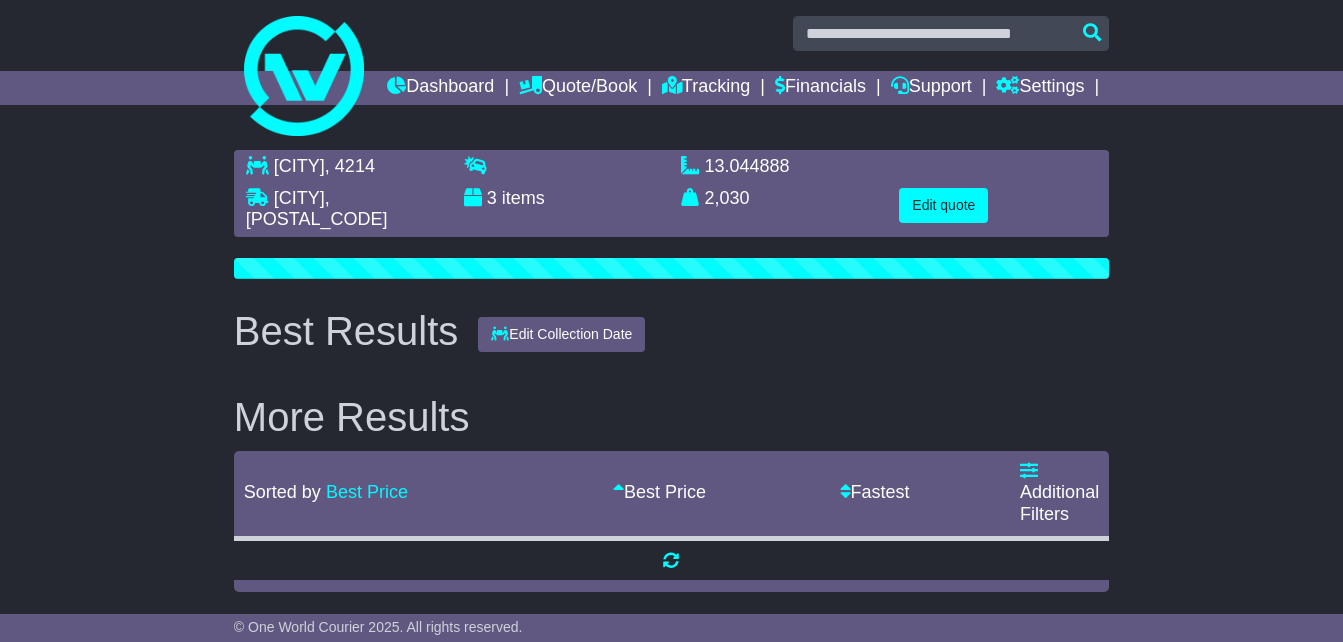 scroll, scrollTop: 0, scrollLeft: 0, axis: both 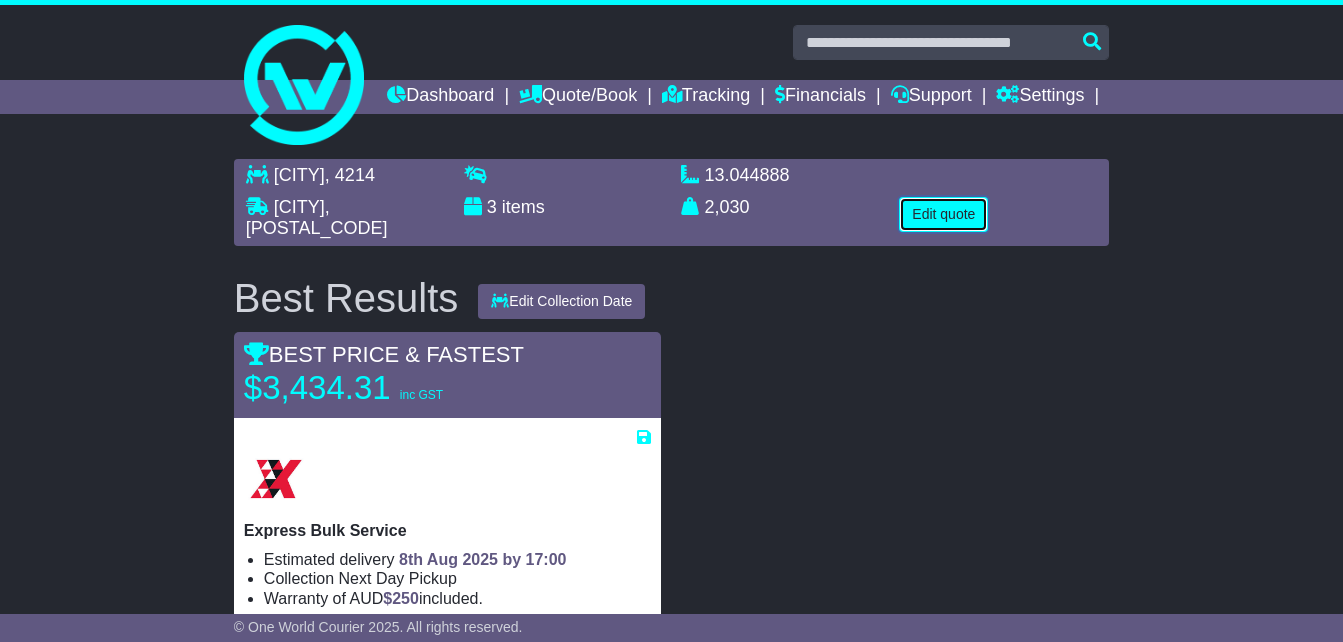 click on "Edit quote" at bounding box center (943, 214) 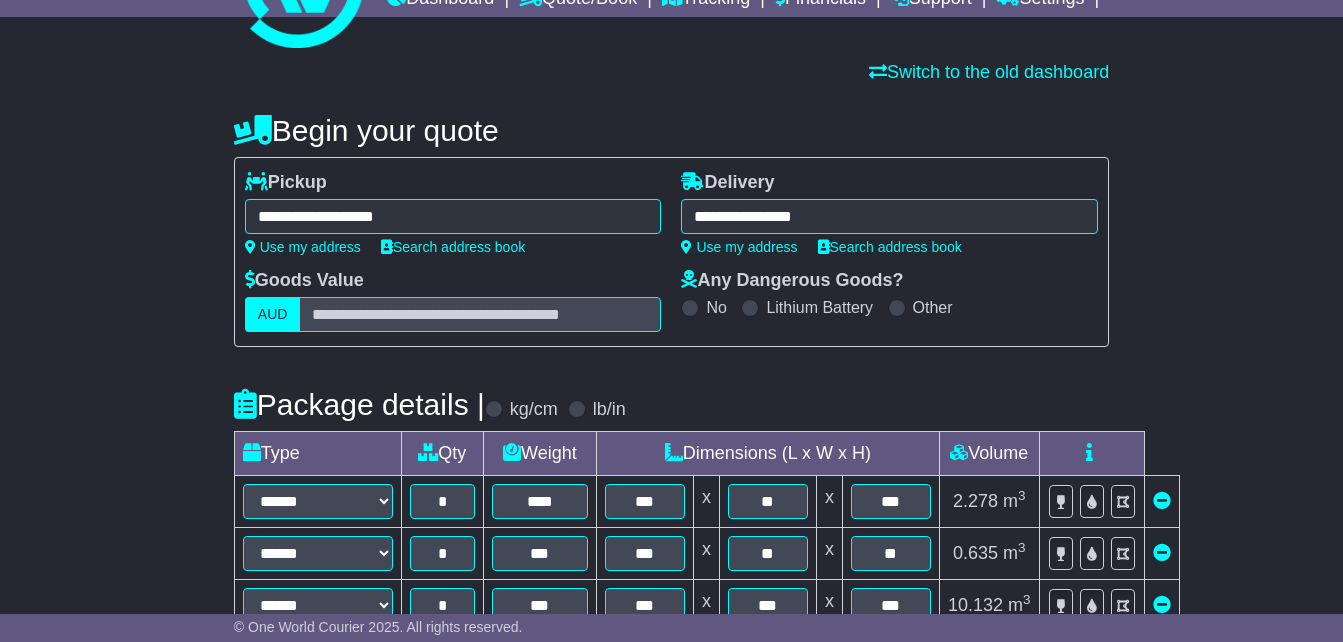 scroll, scrollTop: 600, scrollLeft: 0, axis: vertical 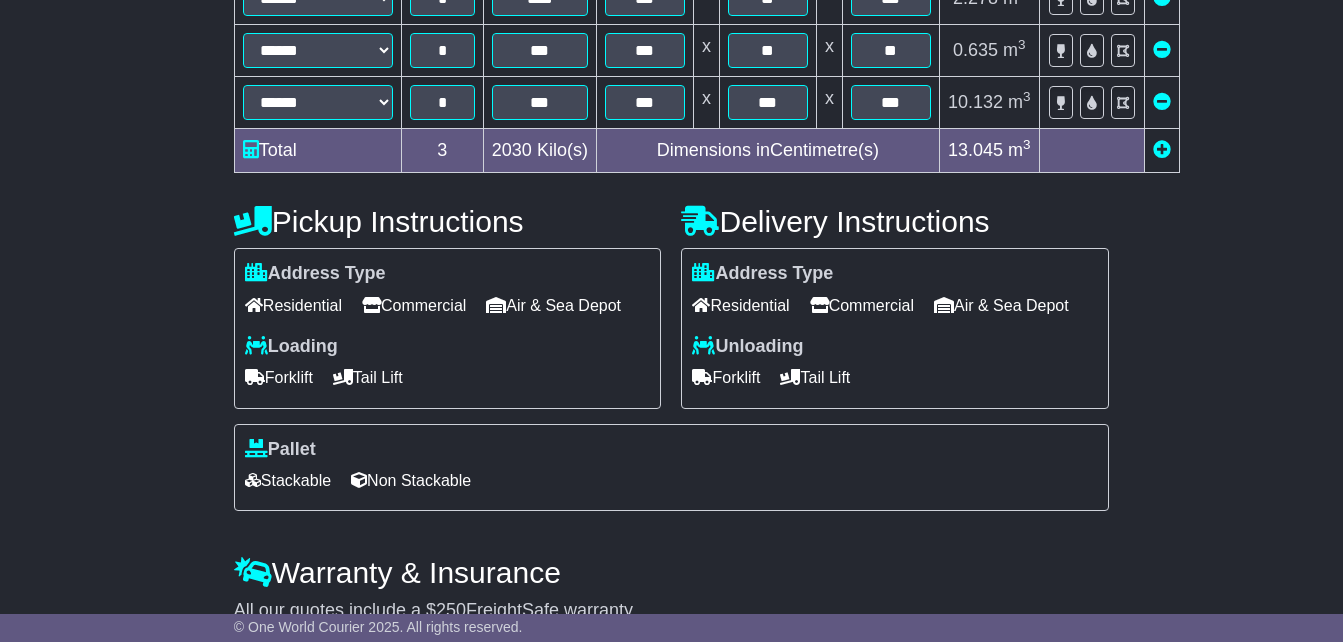 click on "Forklift" at bounding box center [726, 377] 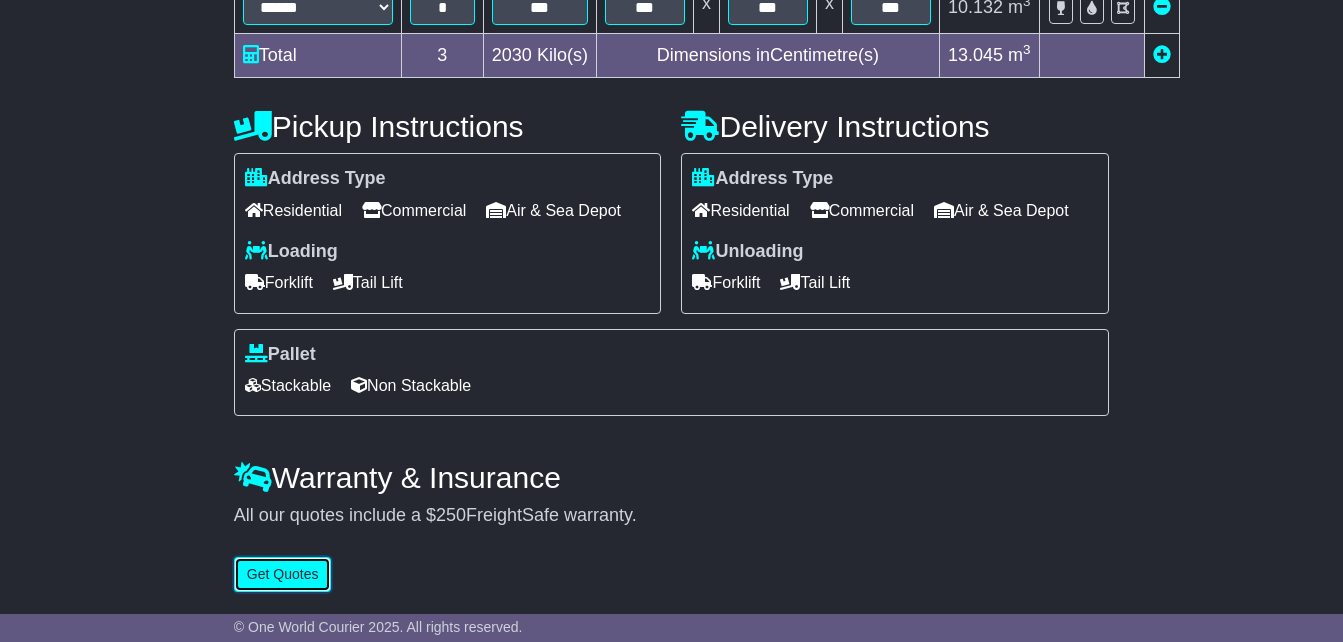 click on "Get Quotes" at bounding box center [283, 574] 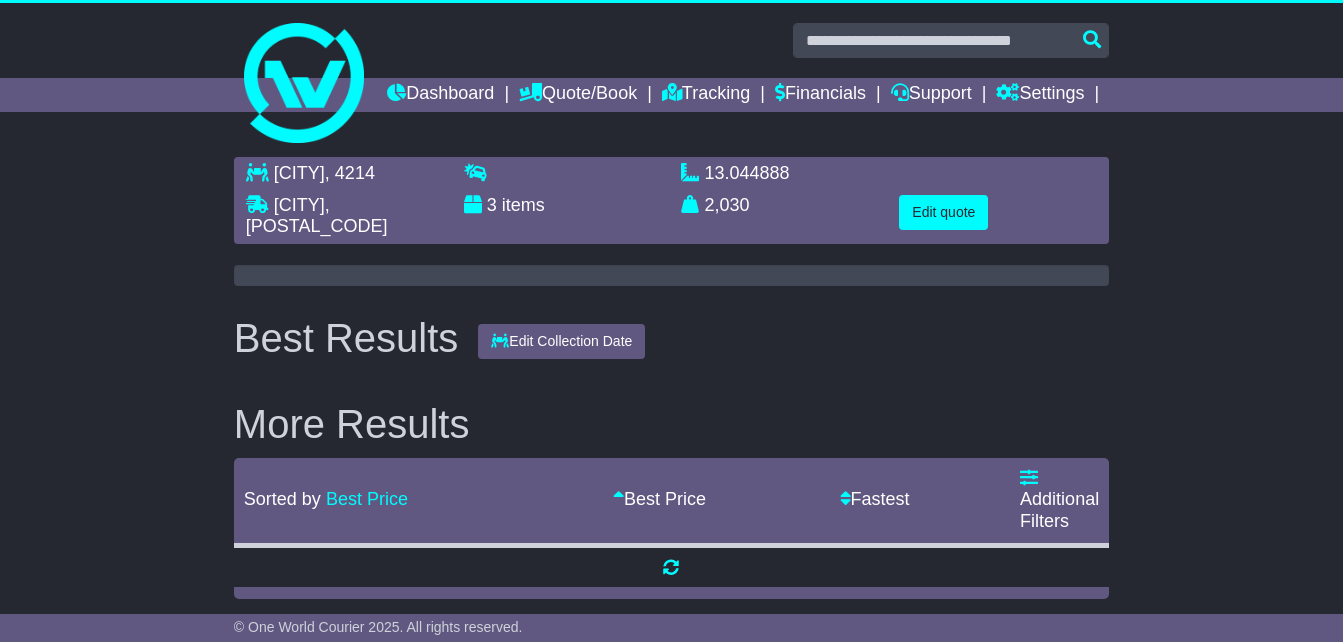 scroll, scrollTop: 0, scrollLeft: 0, axis: both 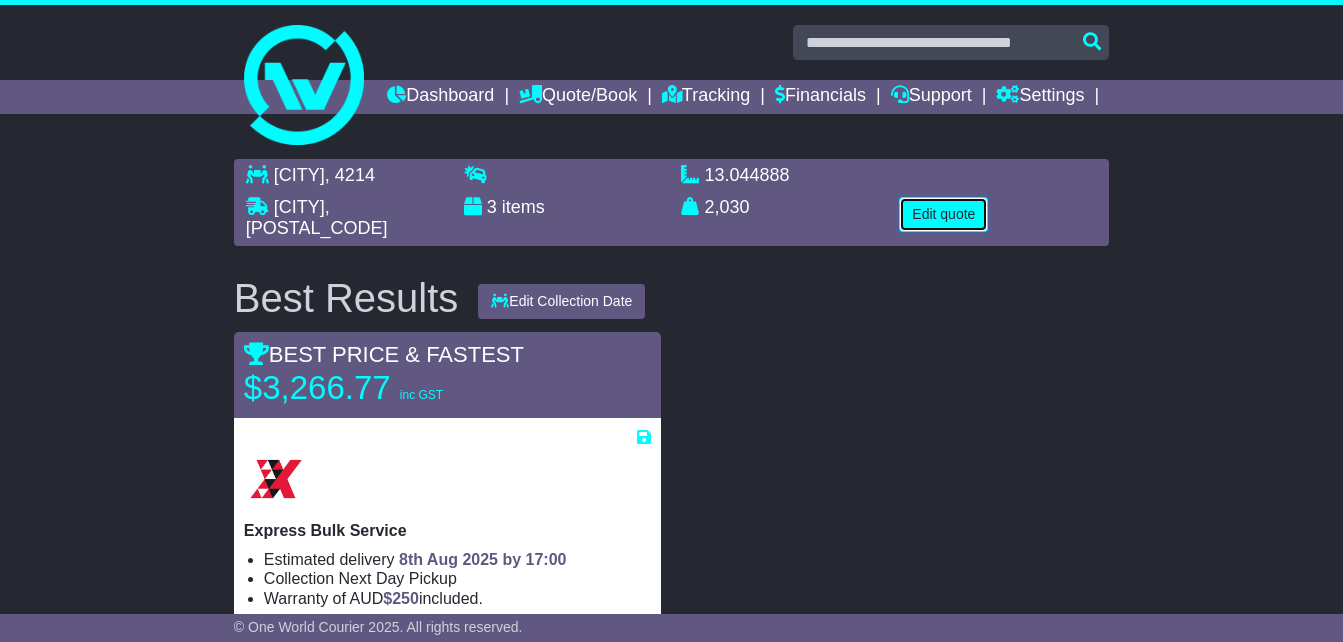 click on "Edit quote" at bounding box center [943, 214] 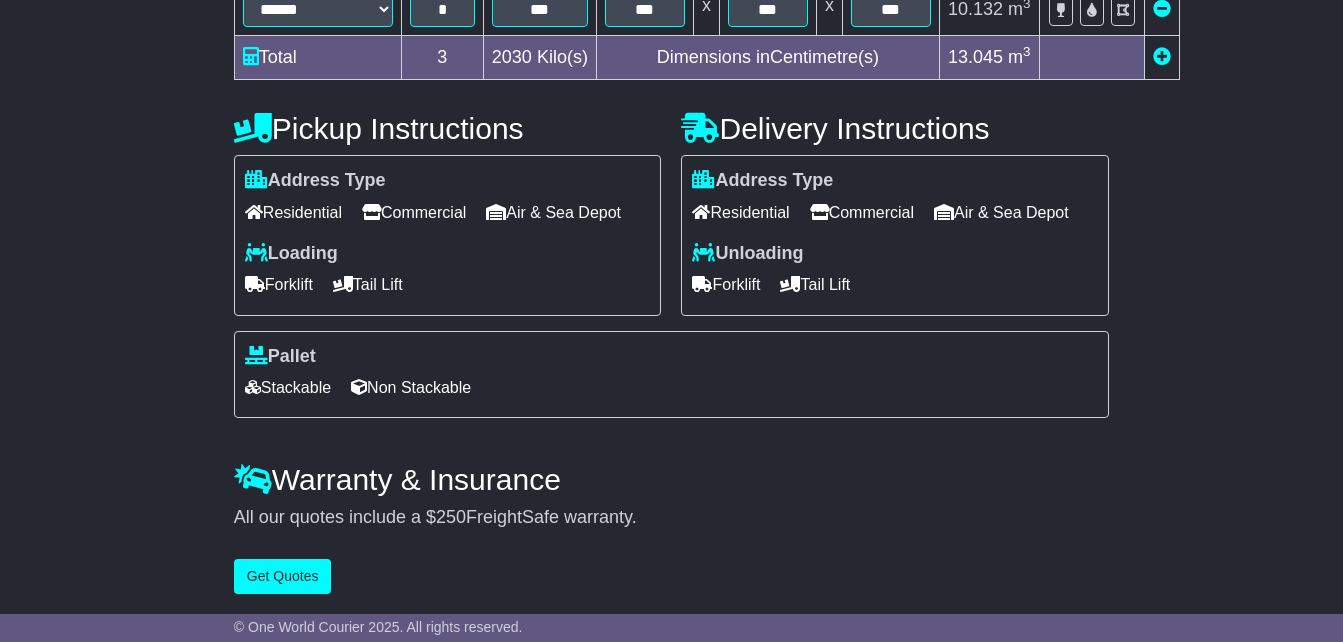 scroll, scrollTop: 700, scrollLeft: 0, axis: vertical 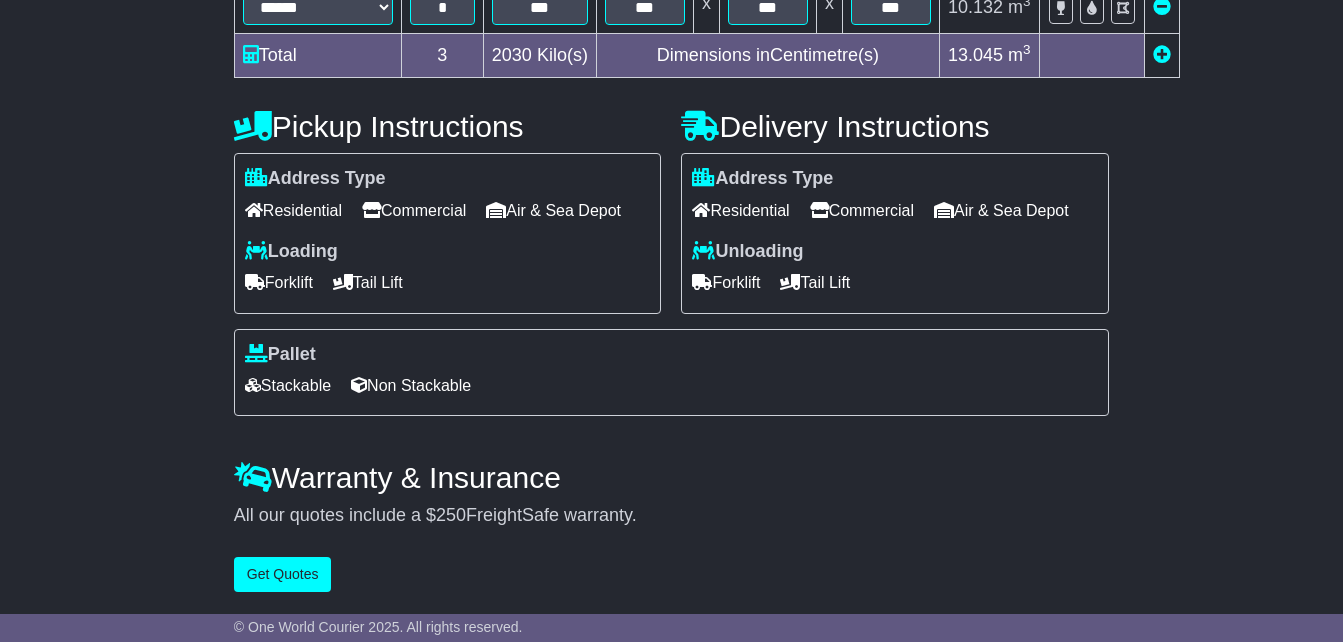click on "Tail Lift" at bounding box center [815, 282] 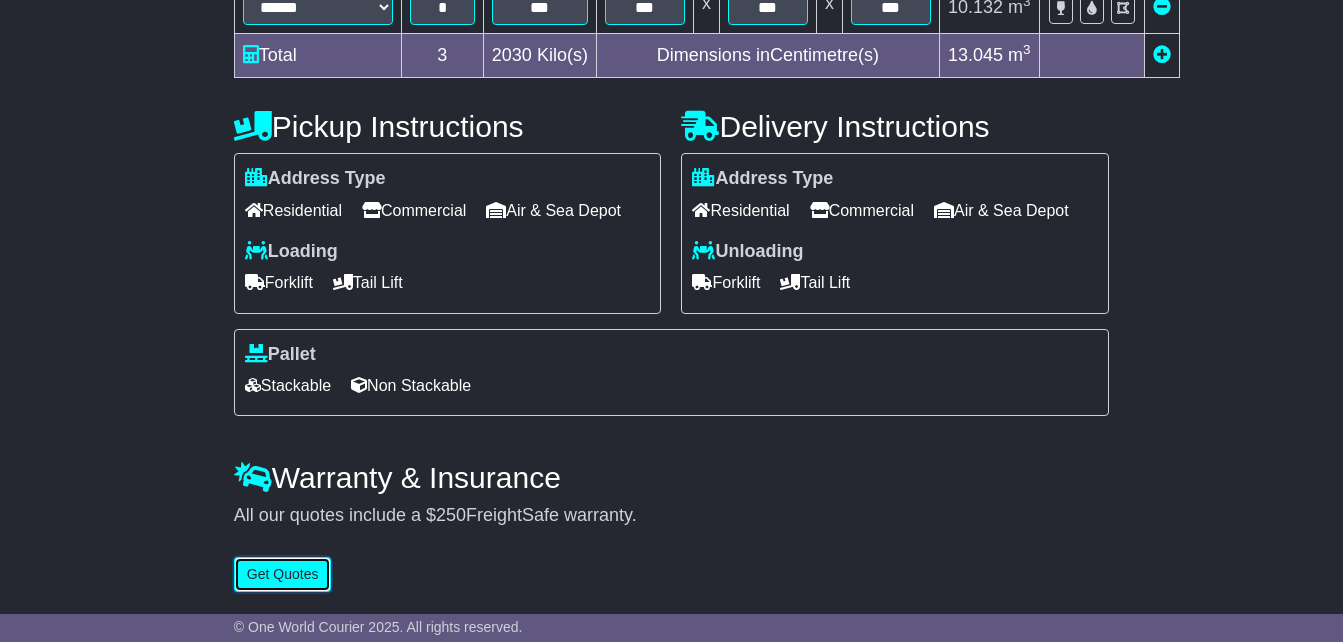 click on "Get Quotes" at bounding box center [283, 574] 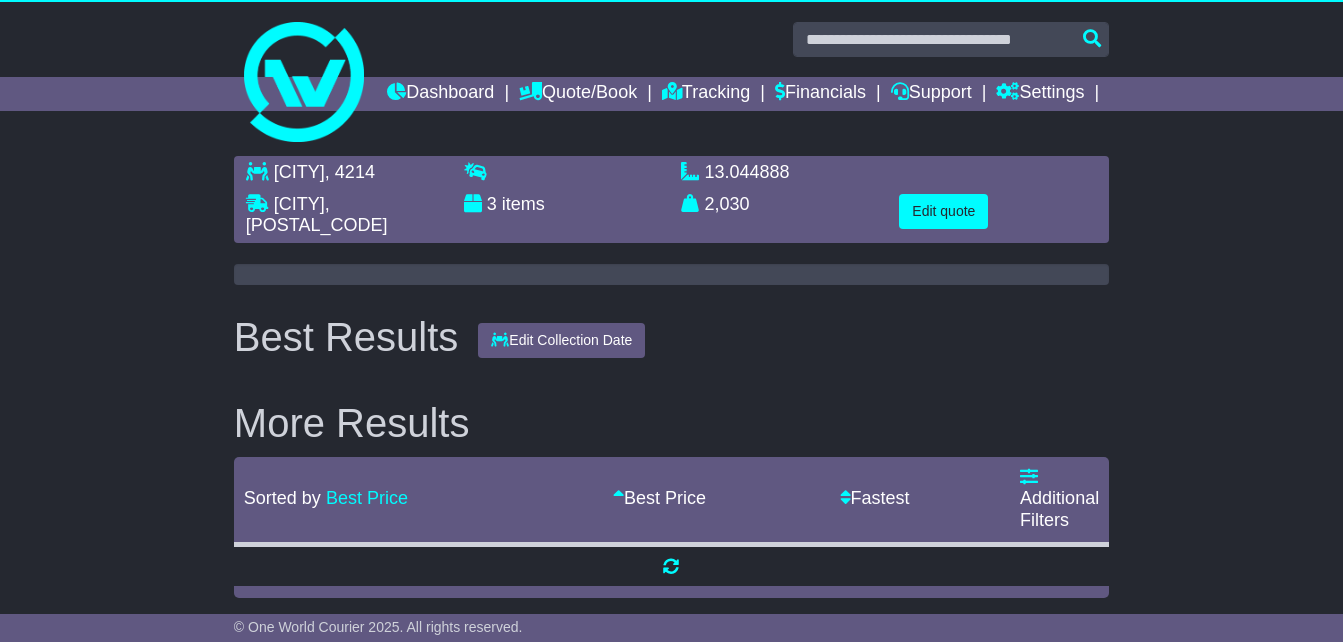 scroll, scrollTop: 0, scrollLeft: 0, axis: both 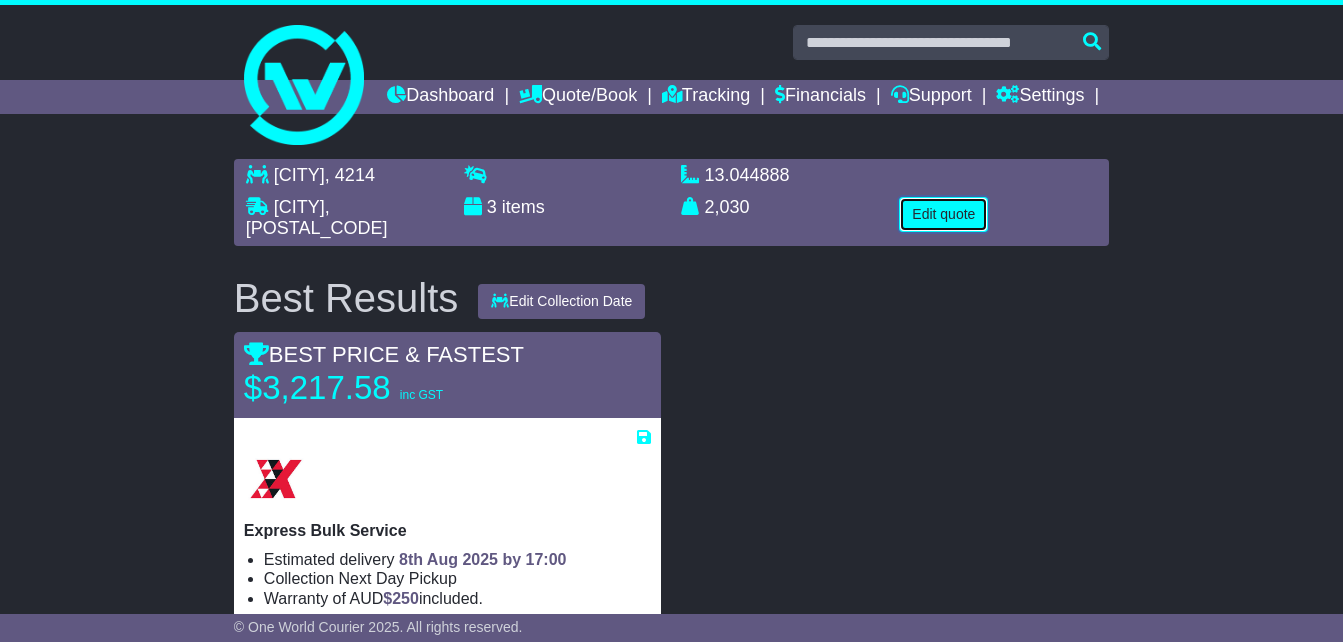 drag, startPoint x: 952, startPoint y: 247, endPoint x: 938, endPoint y: 250, distance: 14.3178215 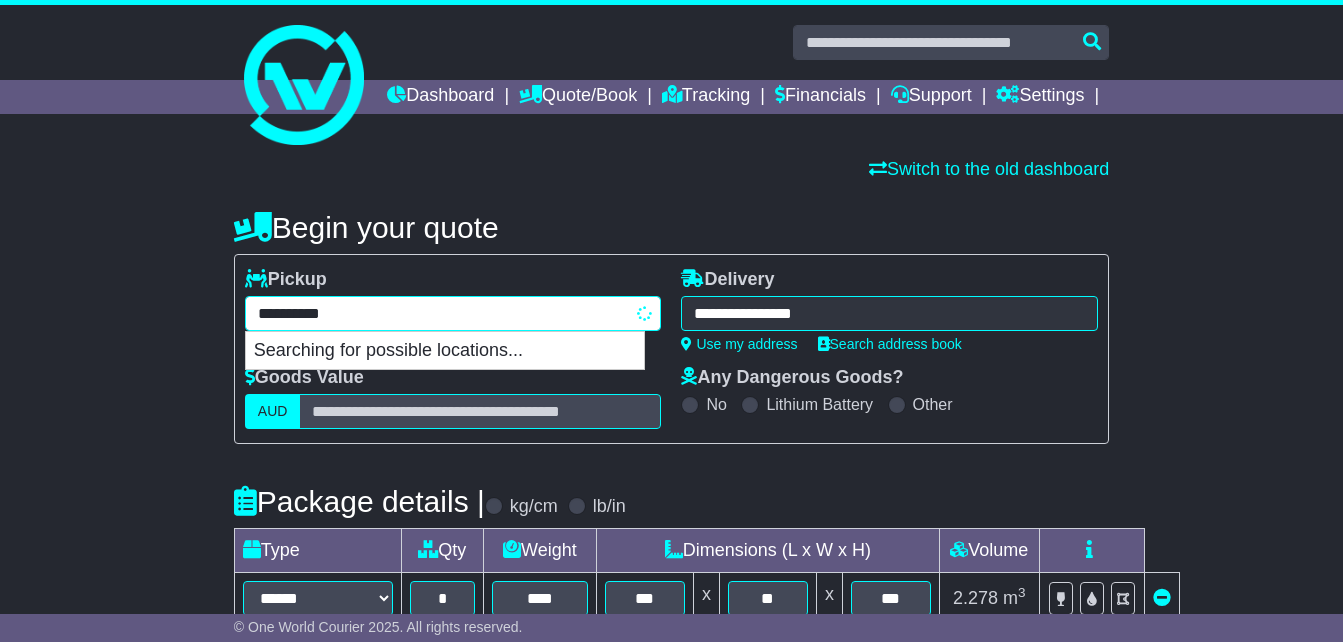 click on "**********" at bounding box center (453, 313) 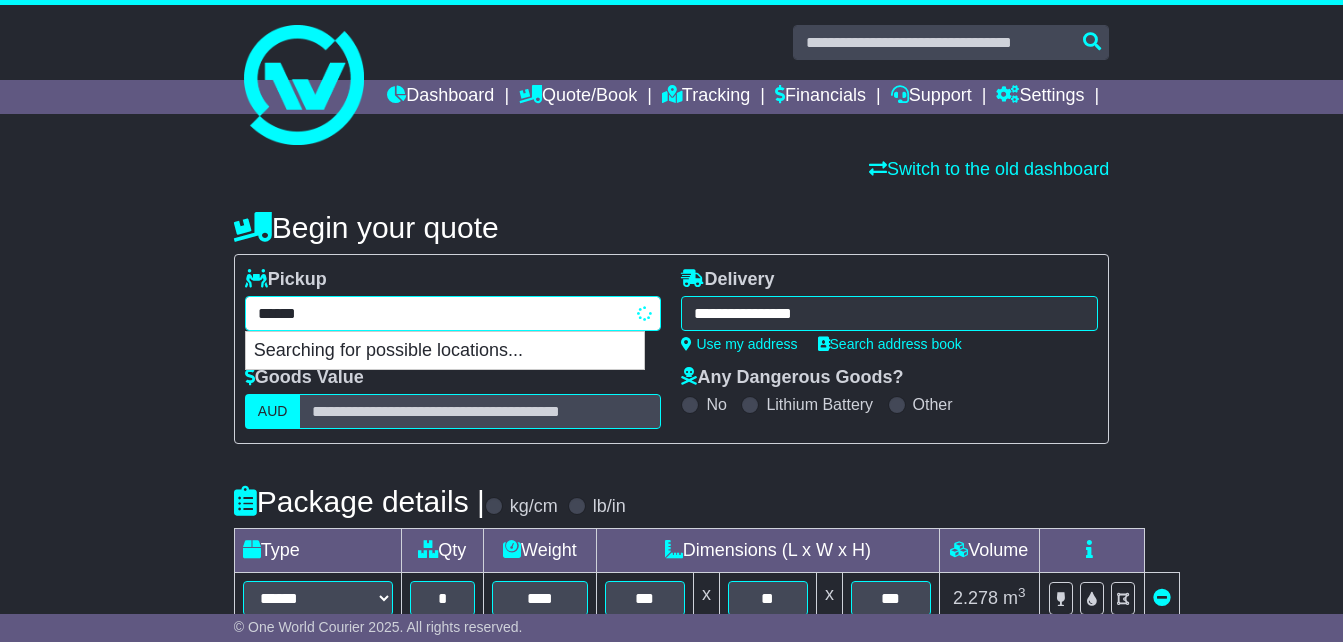 type on "*******" 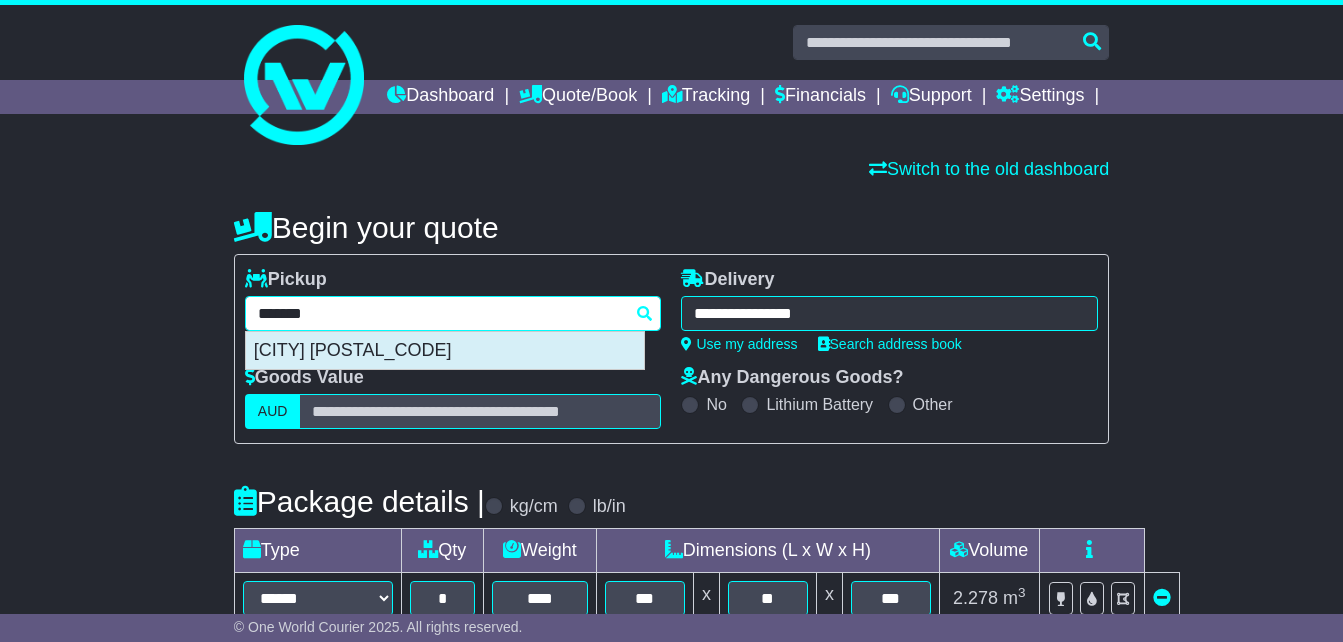 click on "[CITY] [POSTAL_CODE]" at bounding box center [445, 351] 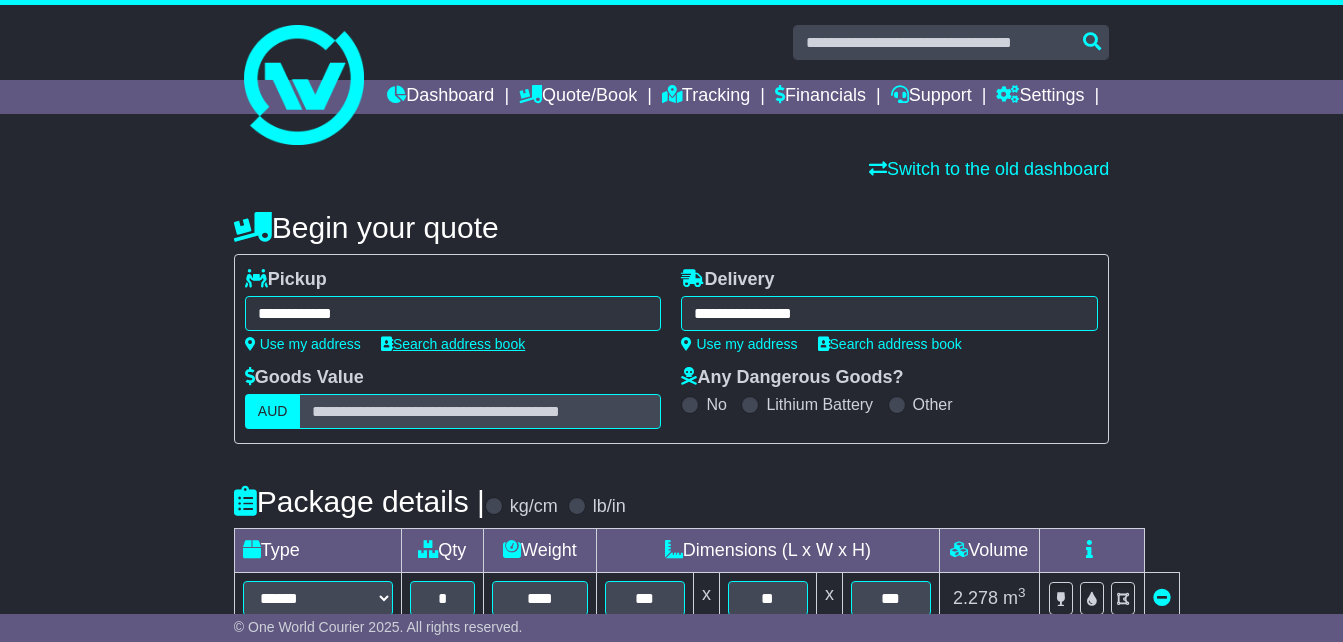 type on "**********" 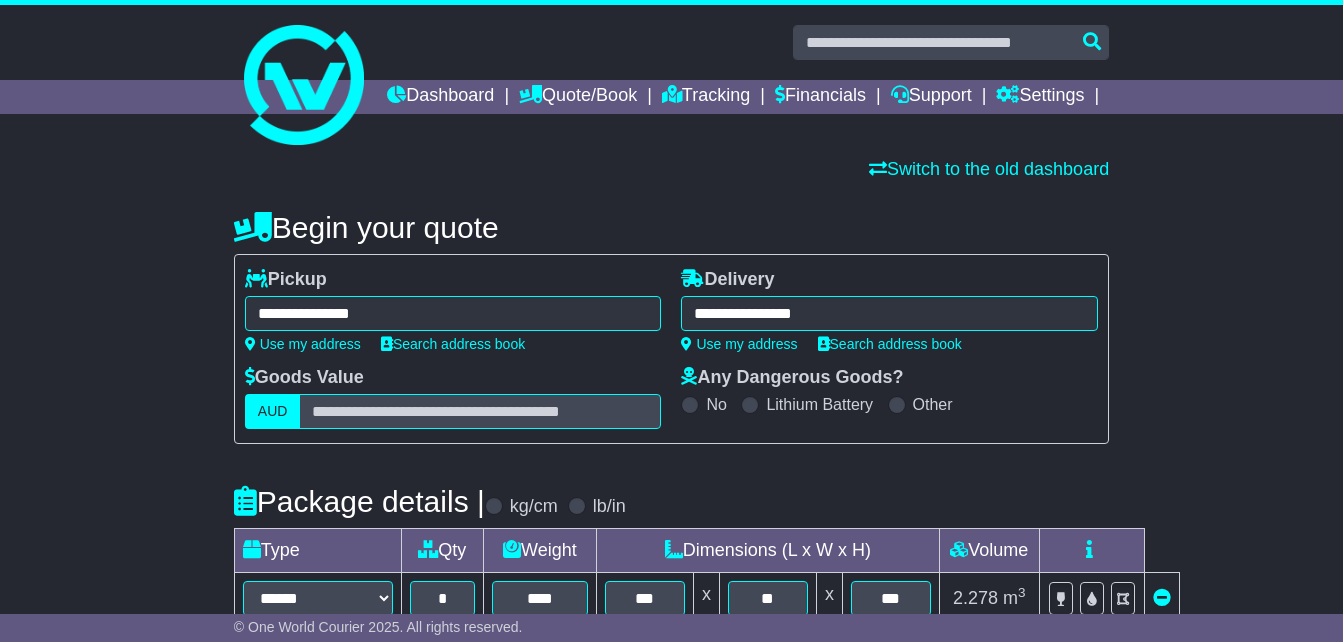 click on "**********" at bounding box center (889, 313) 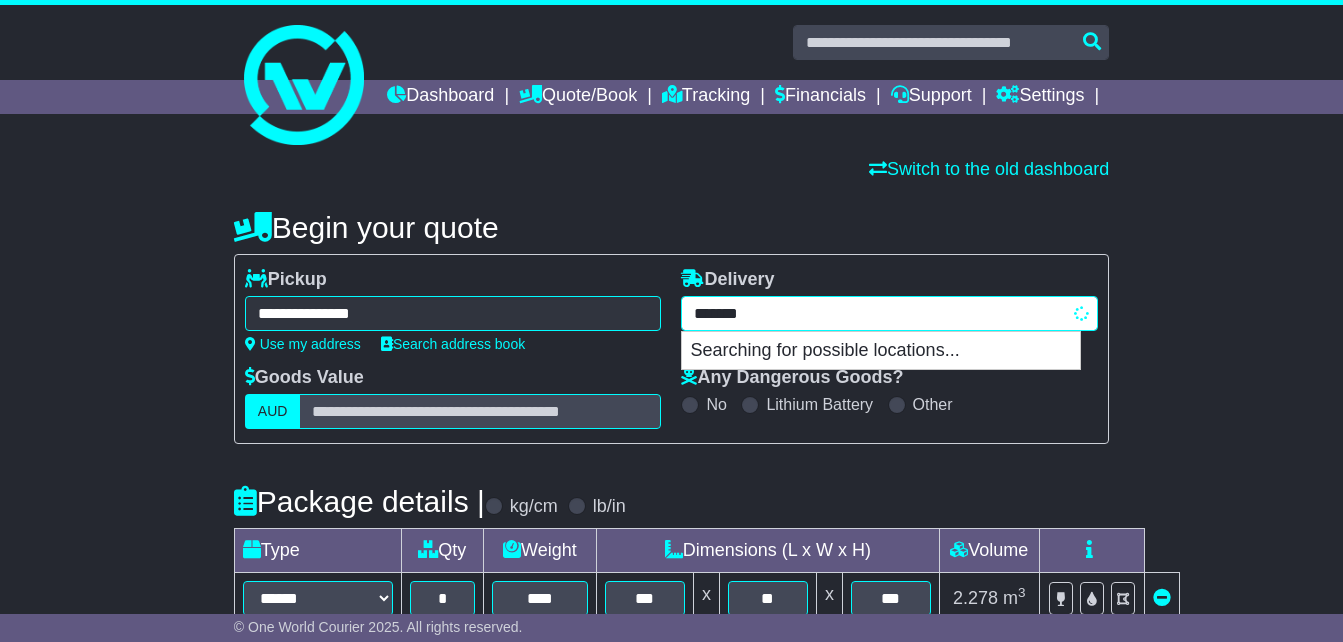 drag, startPoint x: 482, startPoint y: 336, endPoint x: 444, endPoint y: 324, distance: 39.849716 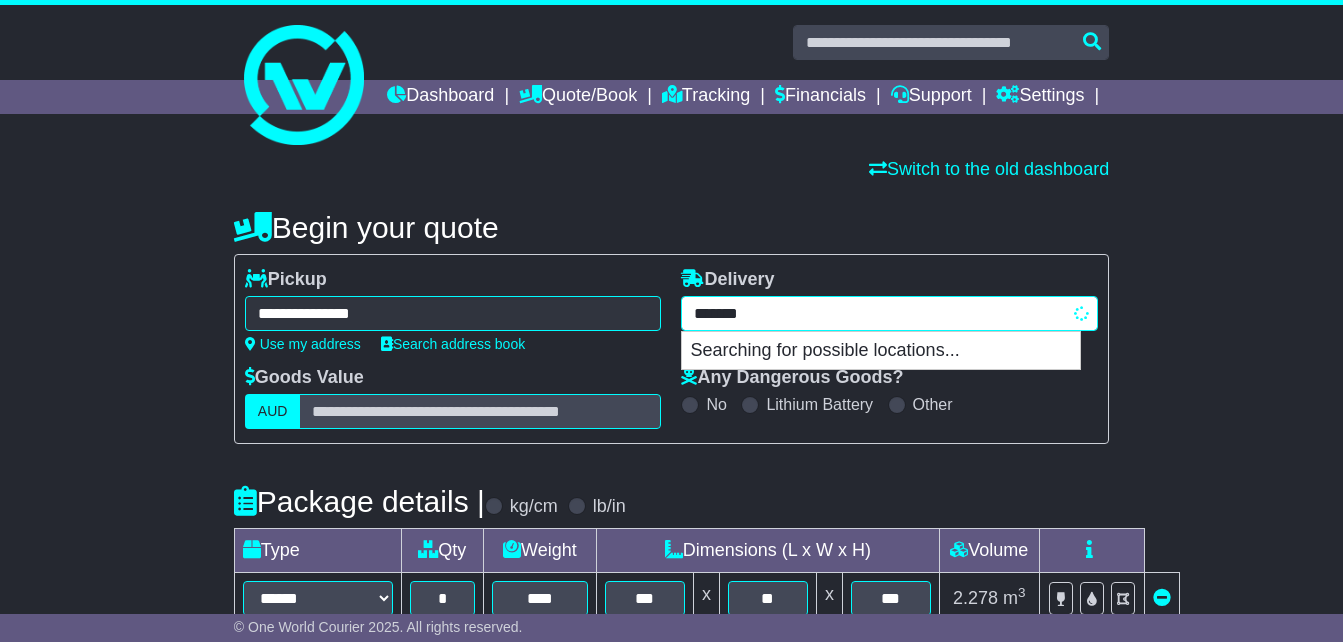 type on "********" 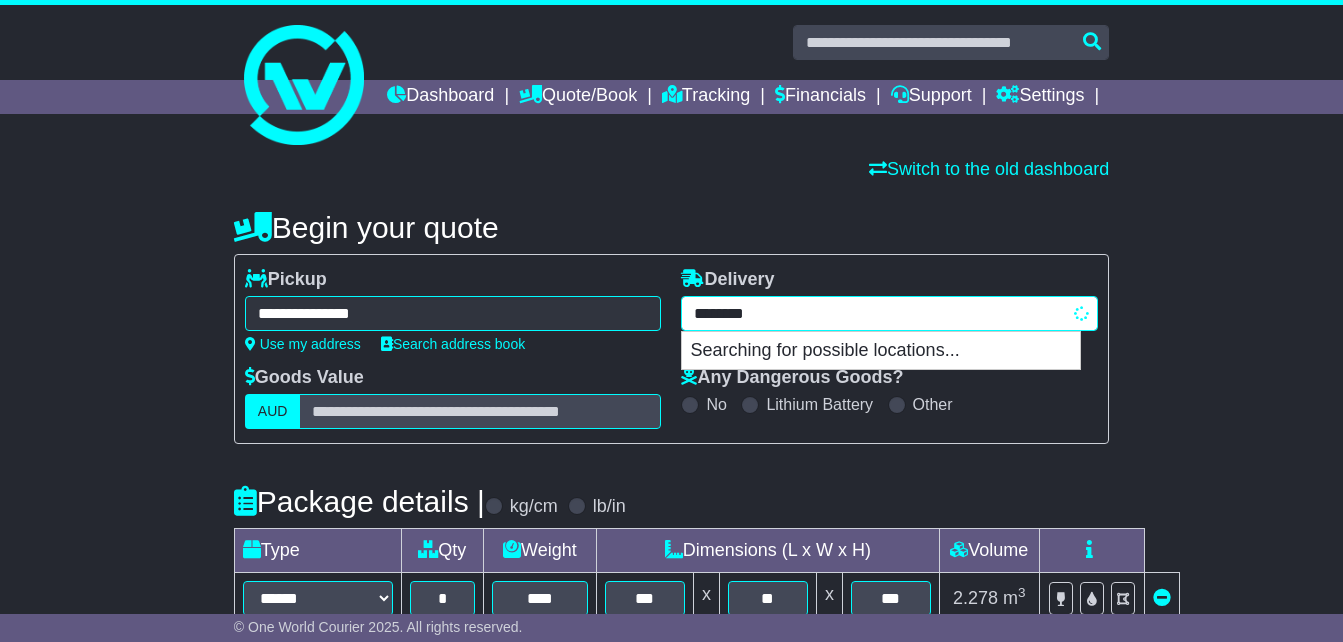 type on "**********" 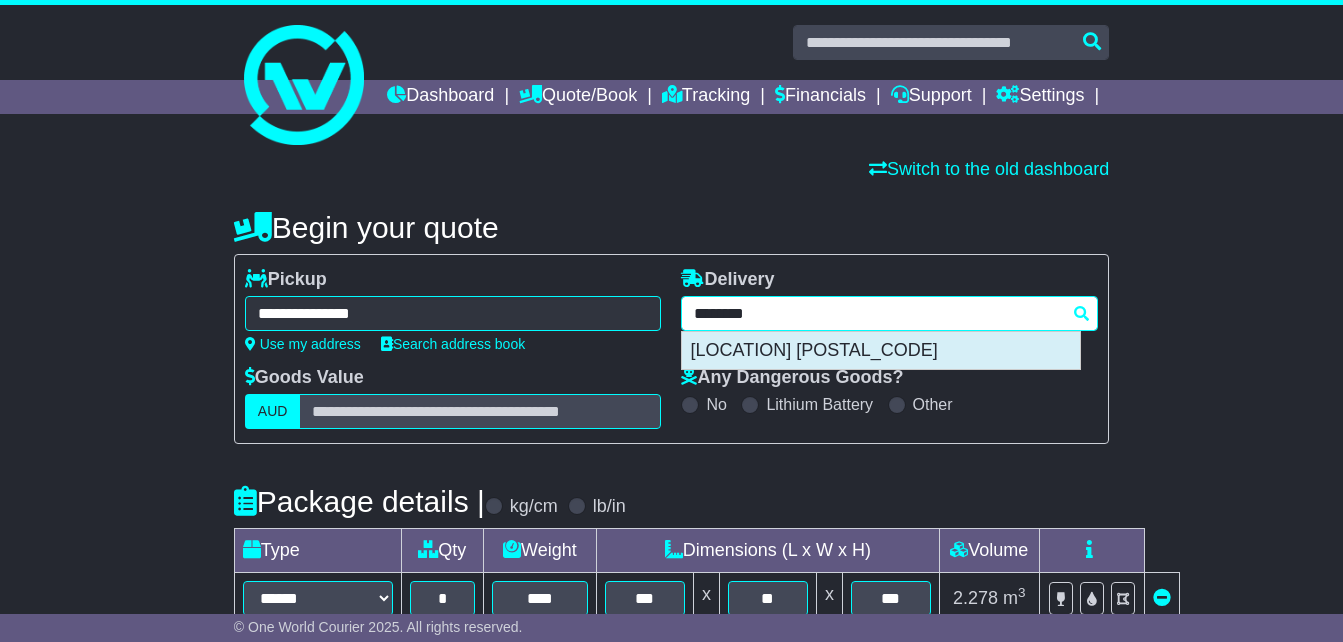 click on "[LOCATION] [POSTAL_CODE]" at bounding box center [881, 351] 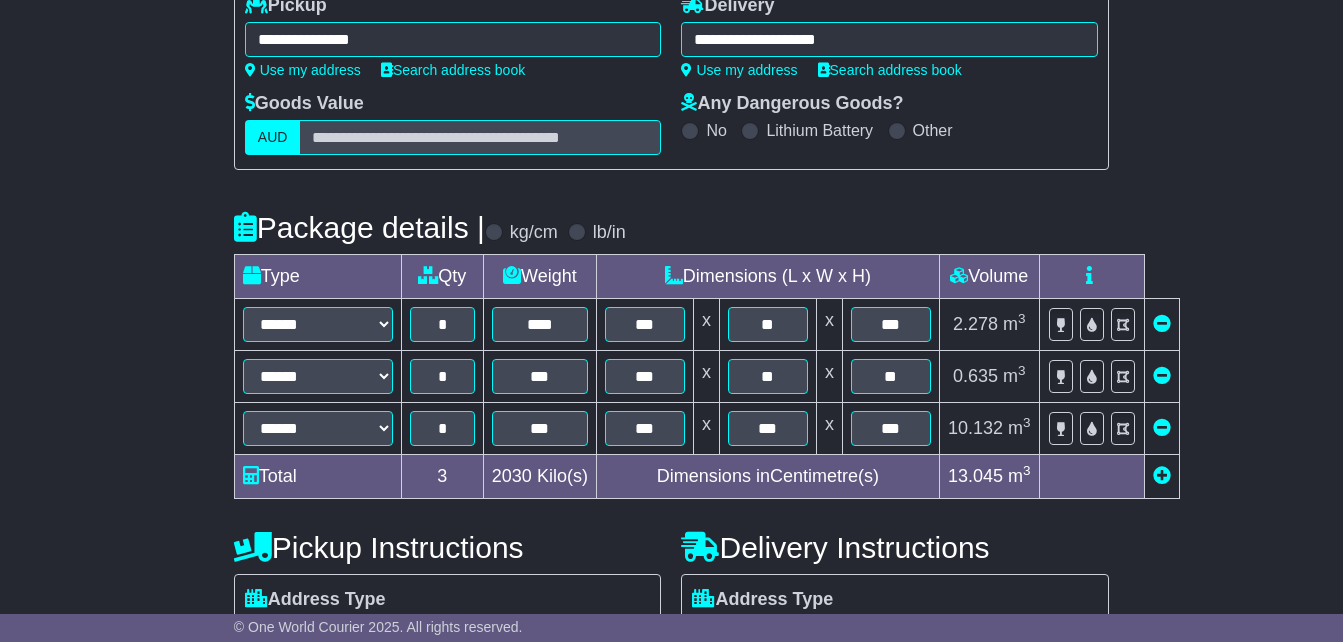 scroll, scrollTop: 300, scrollLeft: 0, axis: vertical 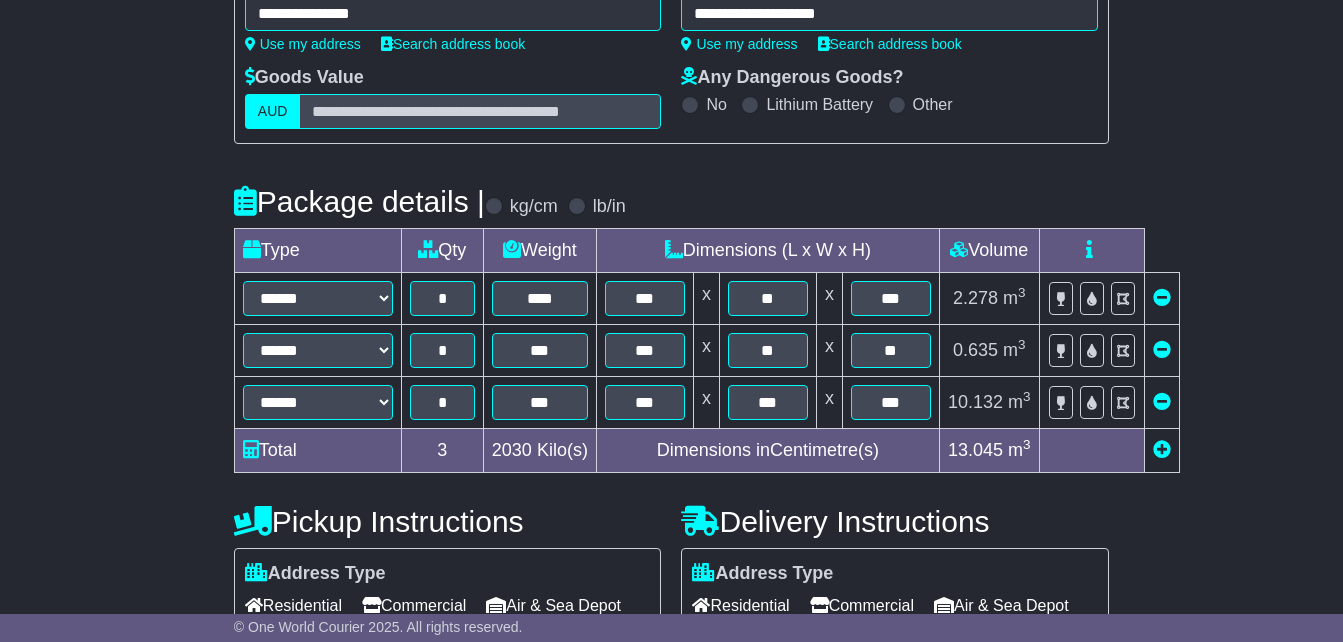 type on "**********" 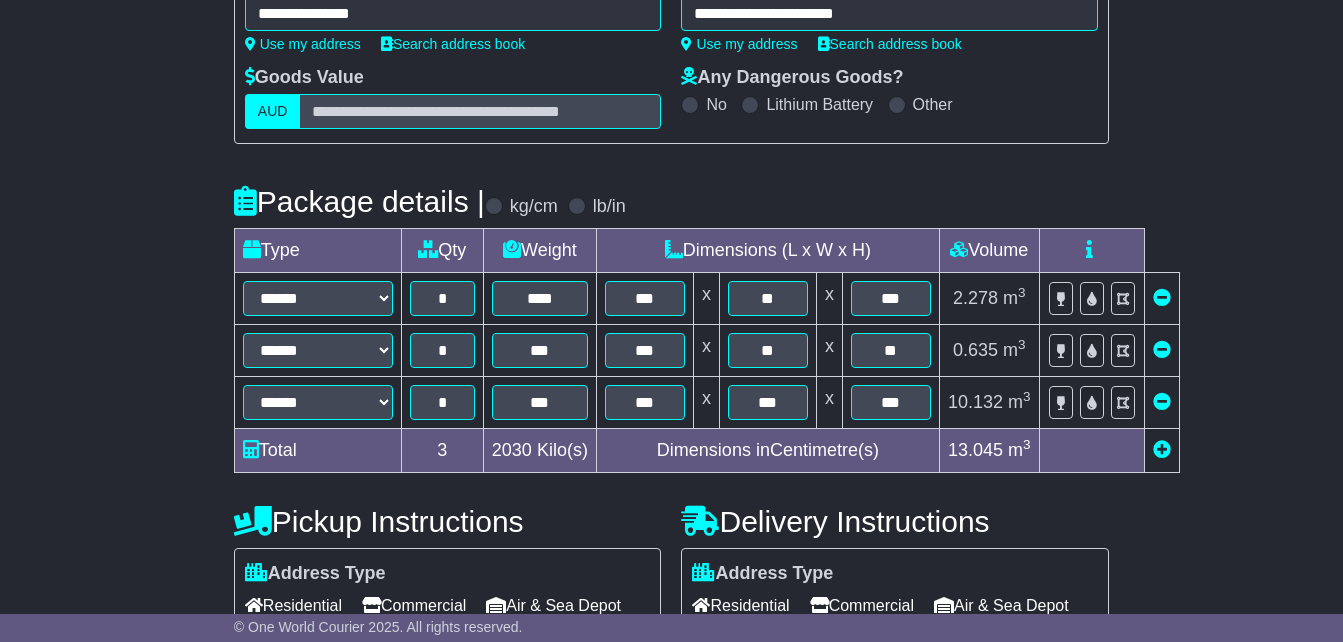 click at bounding box center (1162, 349) 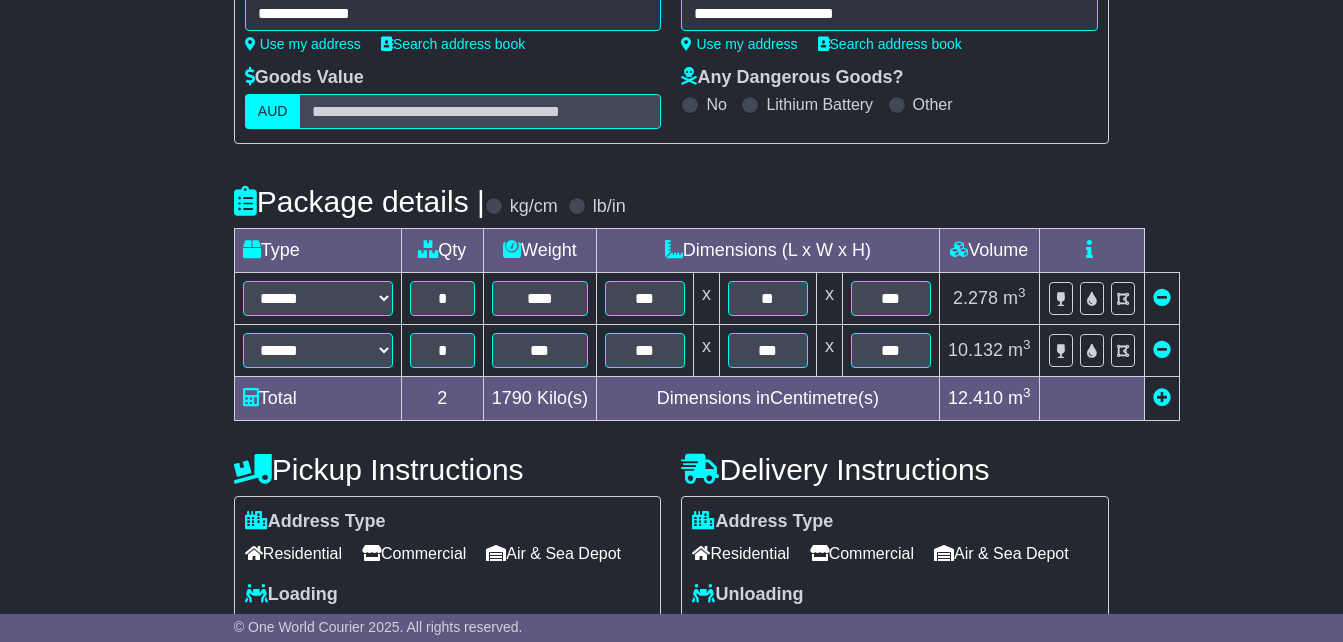 click at bounding box center [1162, 349] 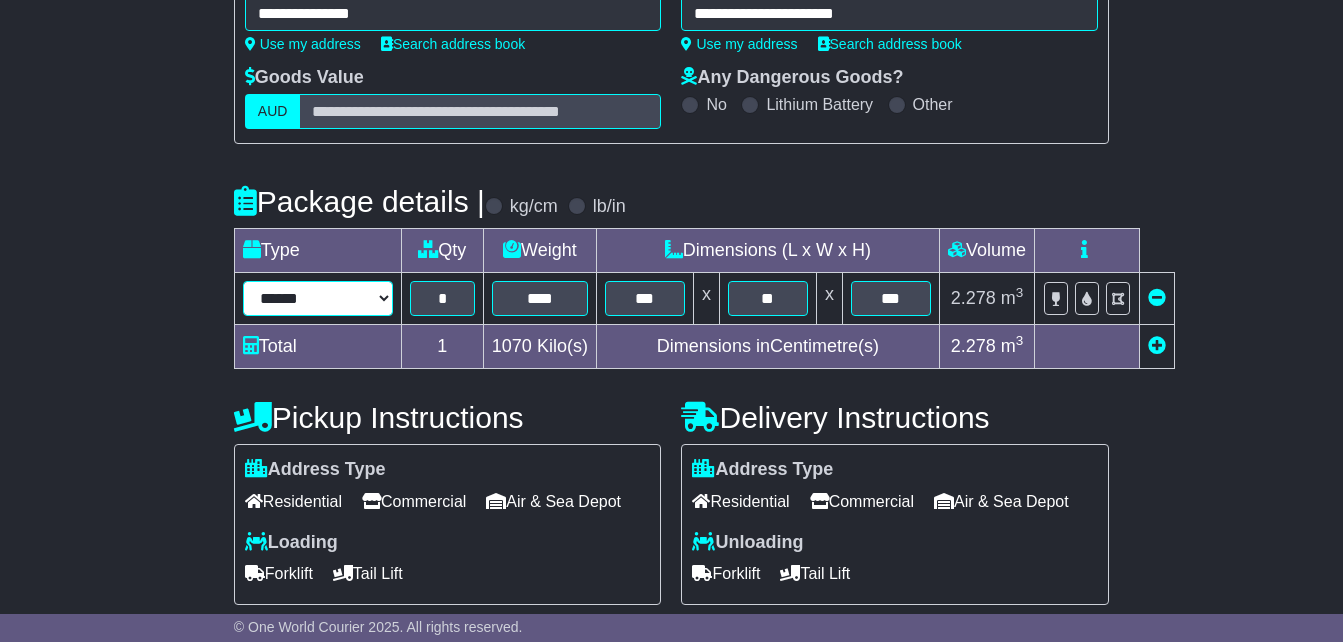 click on "**********" at bounding box center [318, 298] 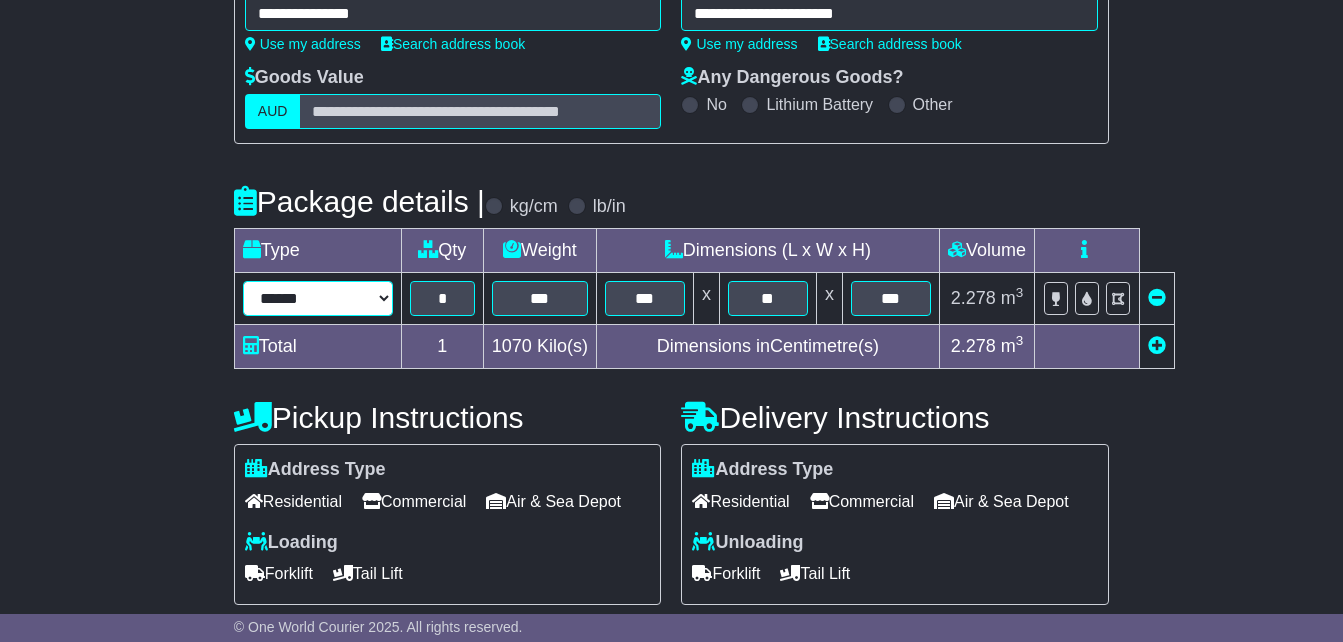 type on "***" 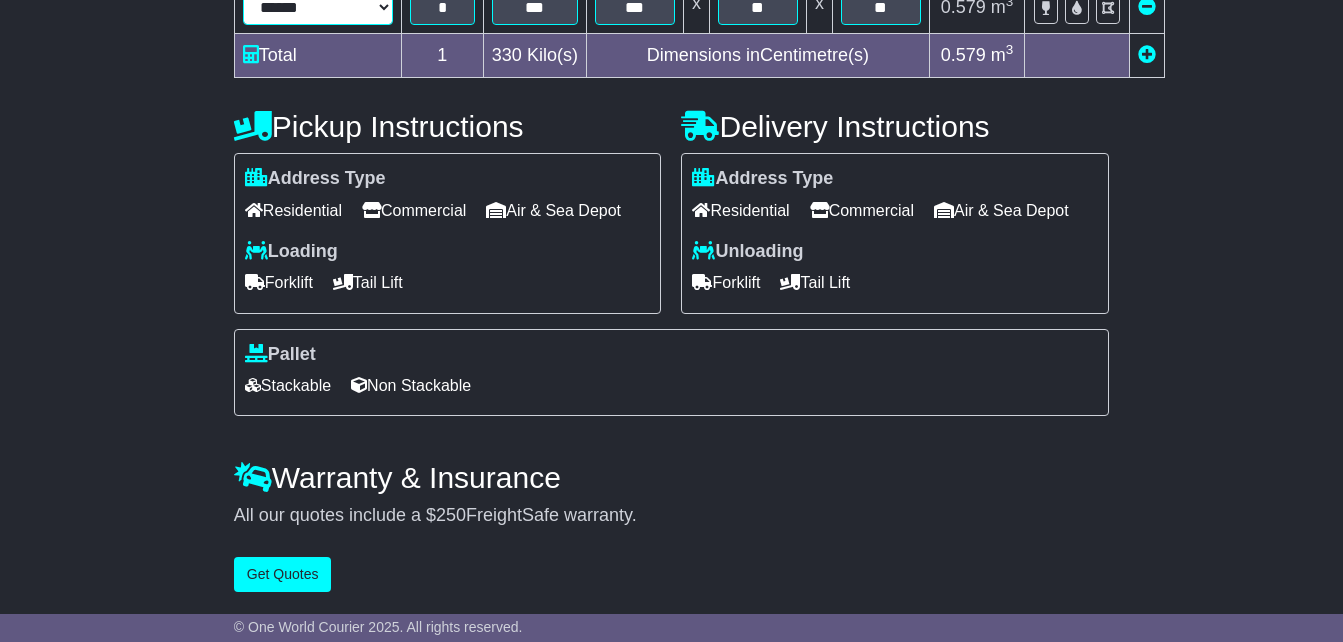 scroll, scrollTop: 600, scrollLeft: 0, axis: vertical 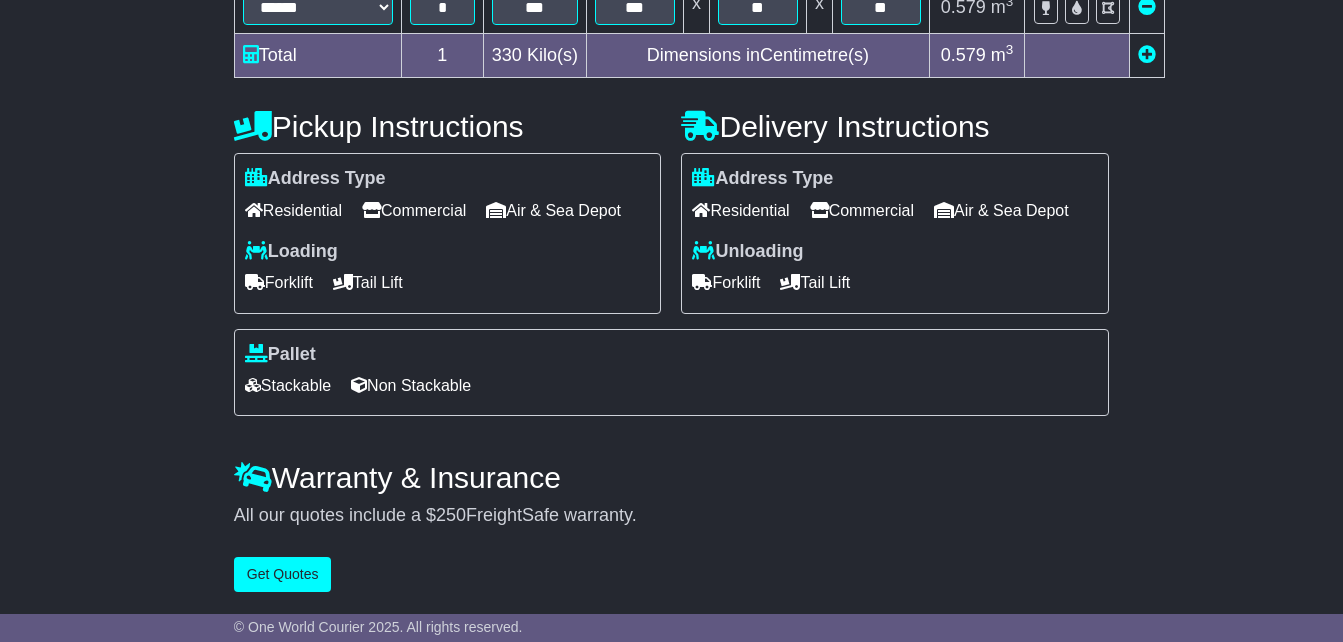 click on "Forklift" at bounding box center (726, 282) 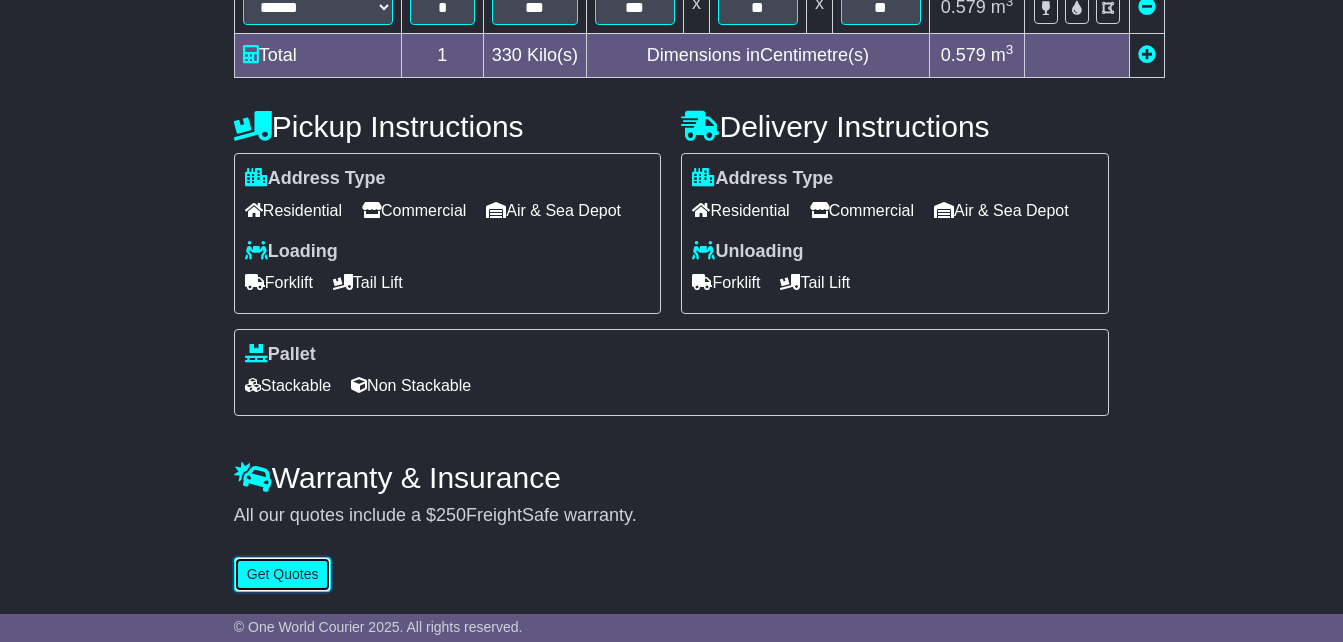 click on "Get Quotes" at bounding box center (283, 574) 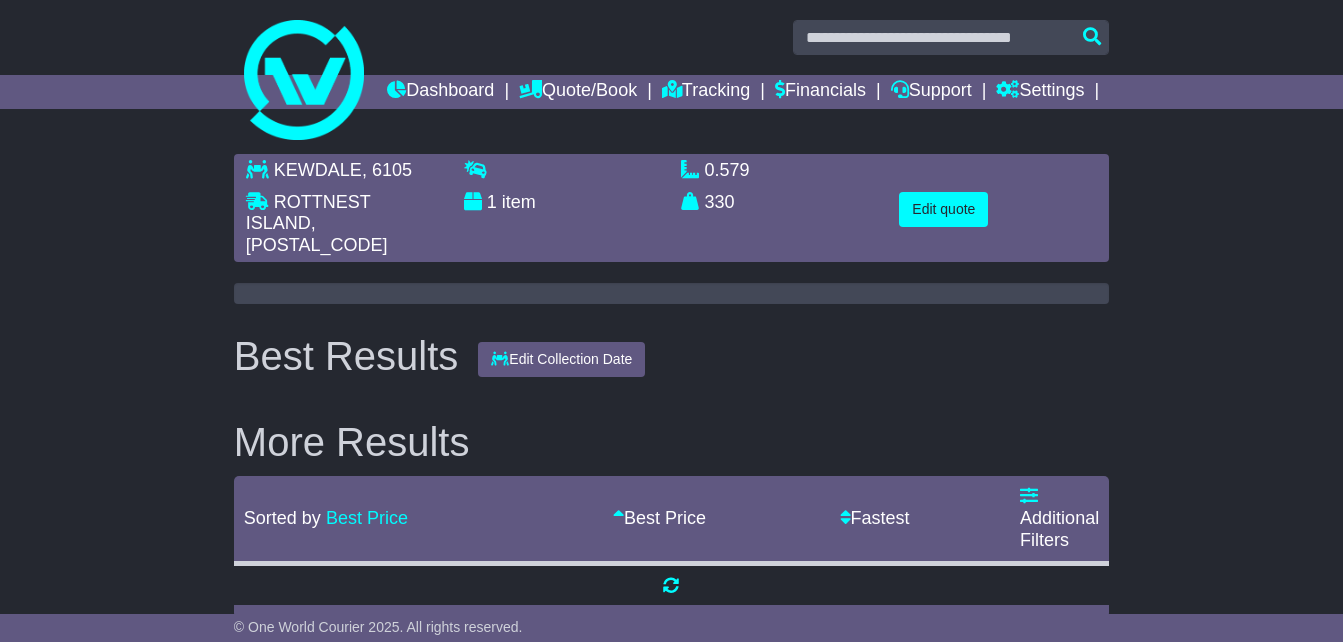 scroll, scrollTop: 0, scrollLeft: 0, axis: both 